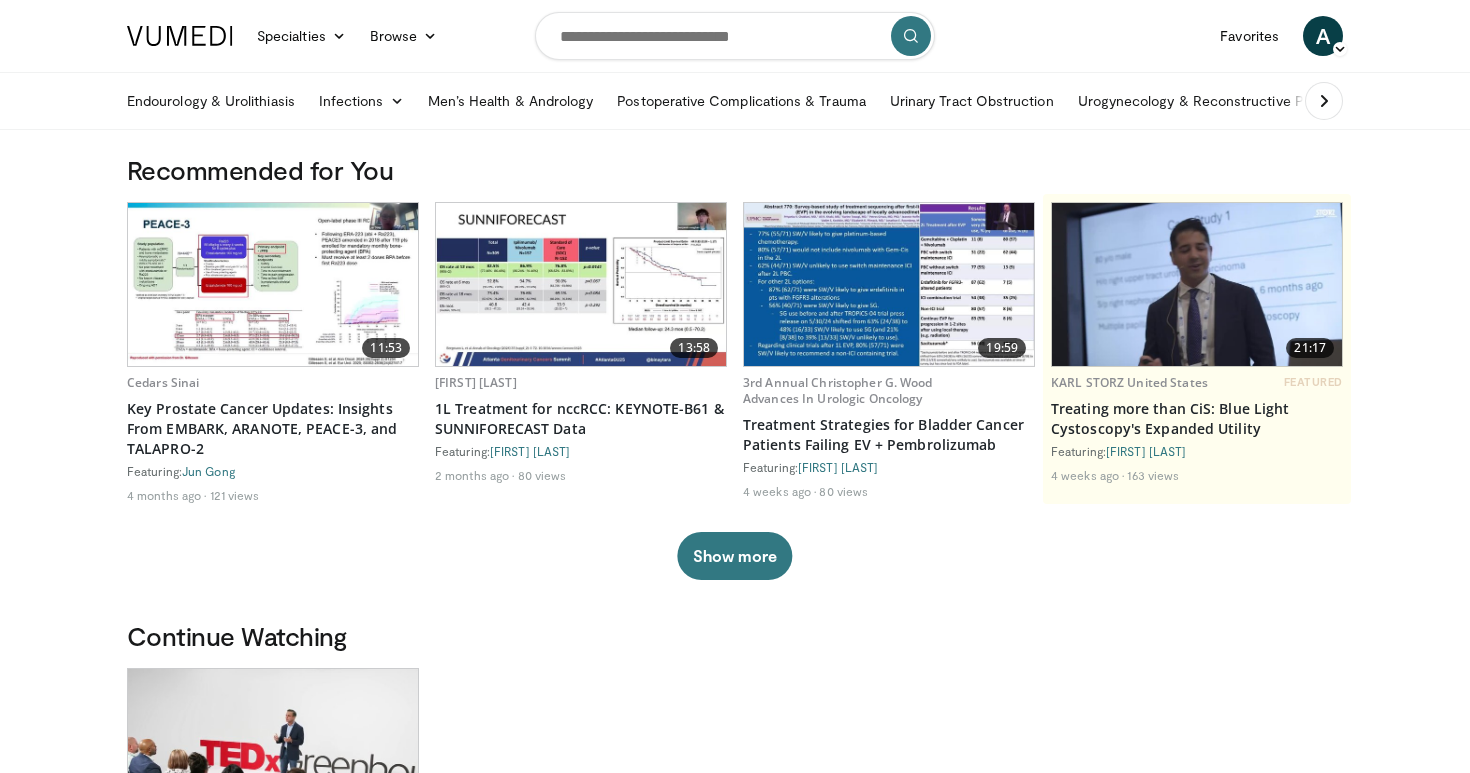 scroll, scrollTop: 0, scrollLeft: 0, axis: both 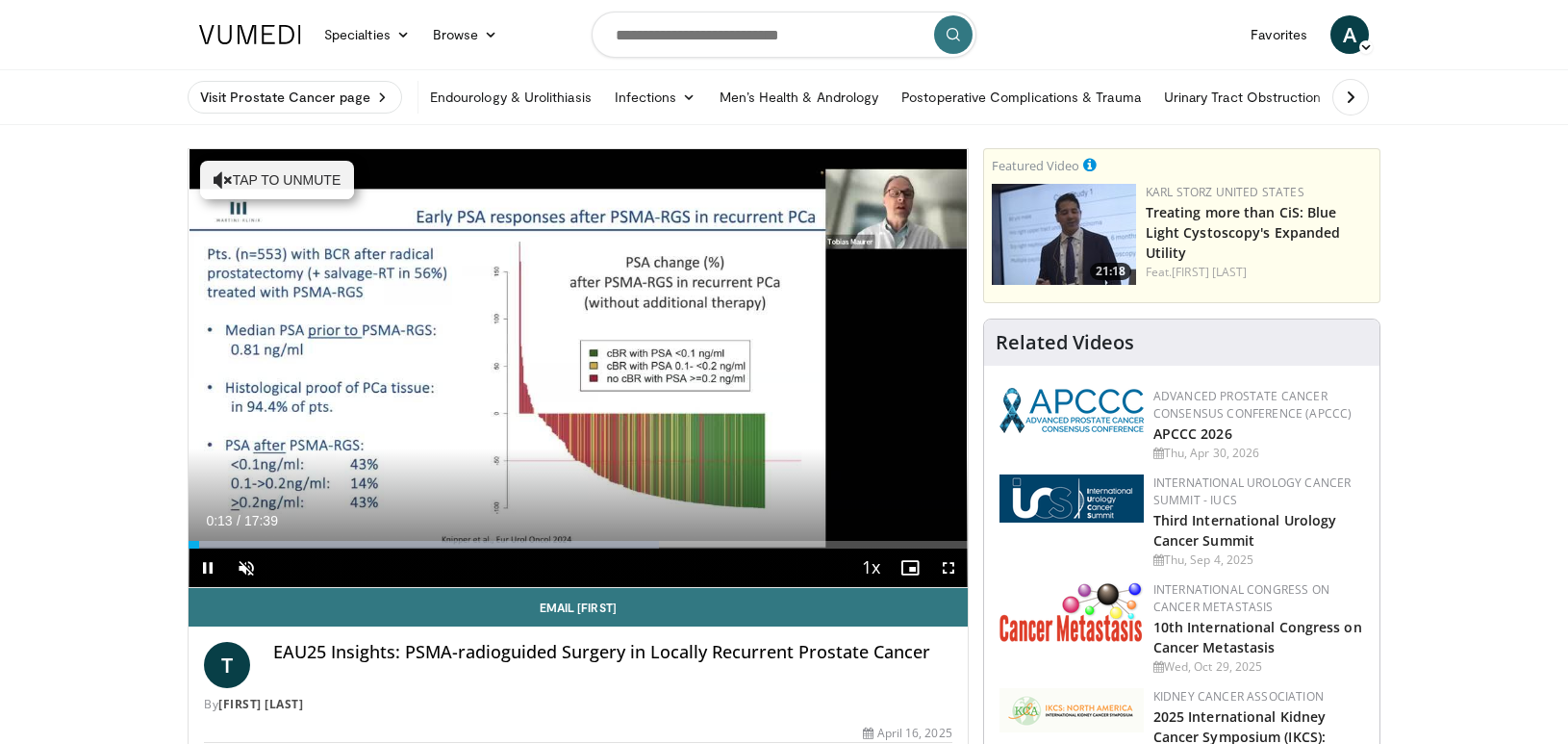 click at bounding box center (948, 568) 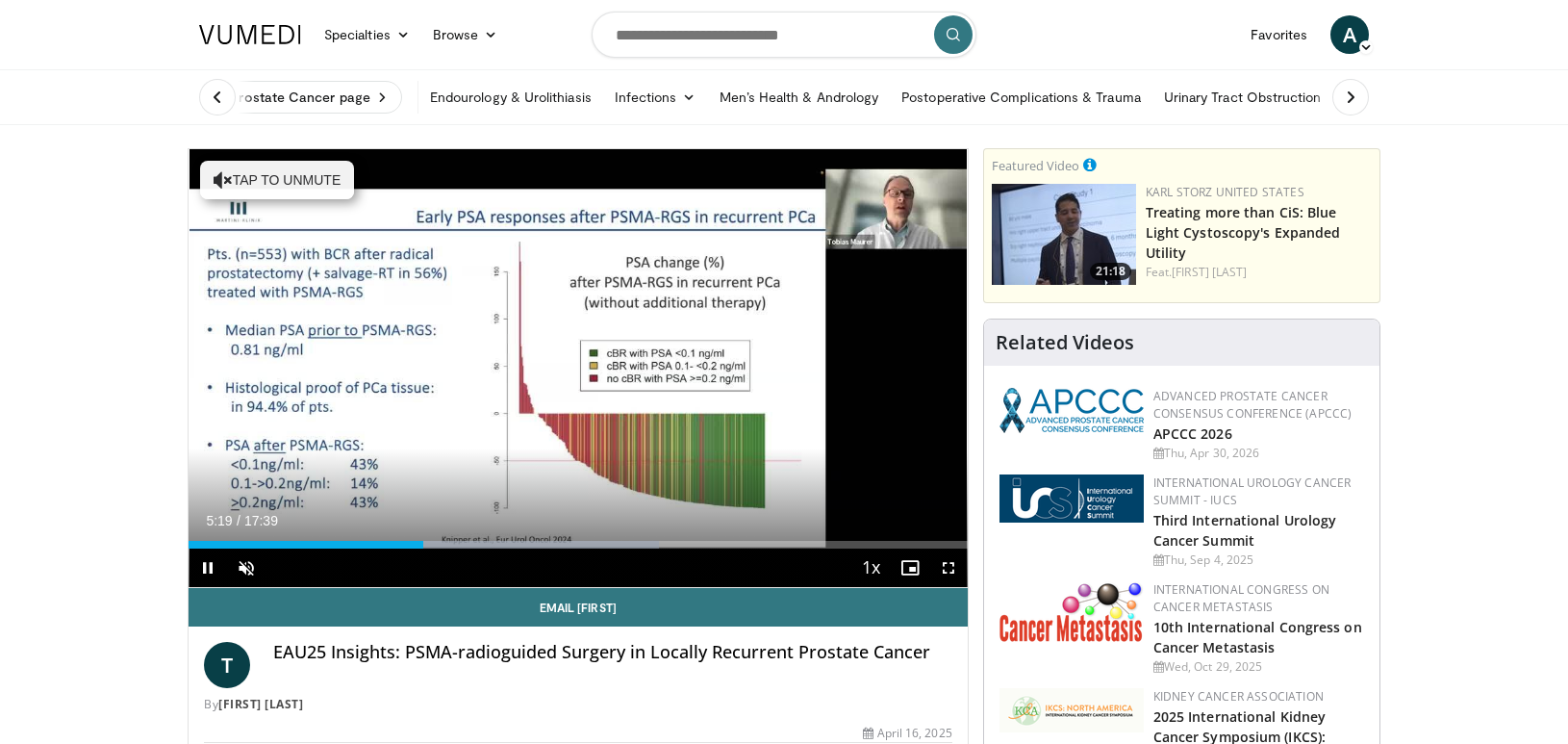 click at bounding box center (948, 568) 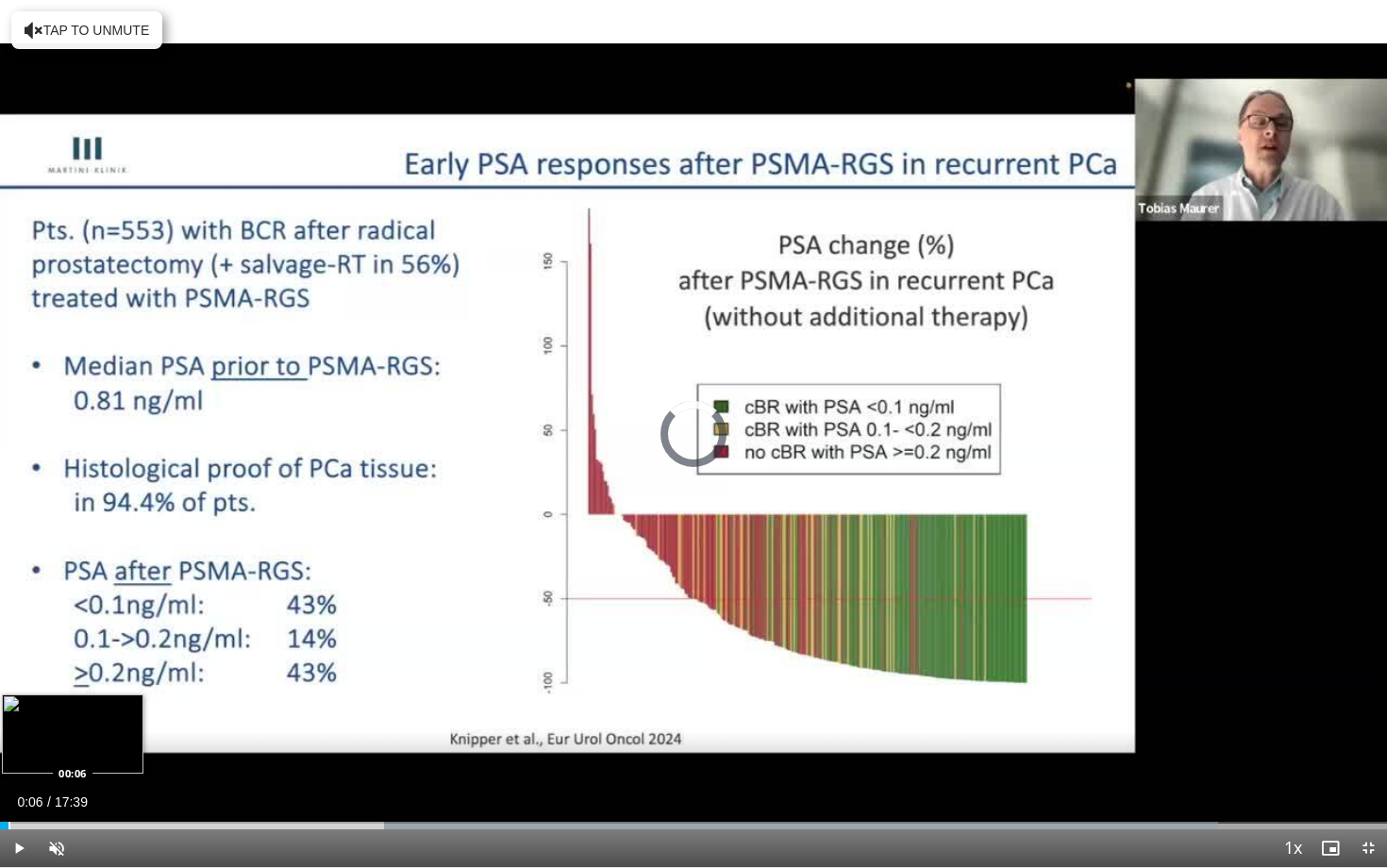 click at bounding box center [9, 826] 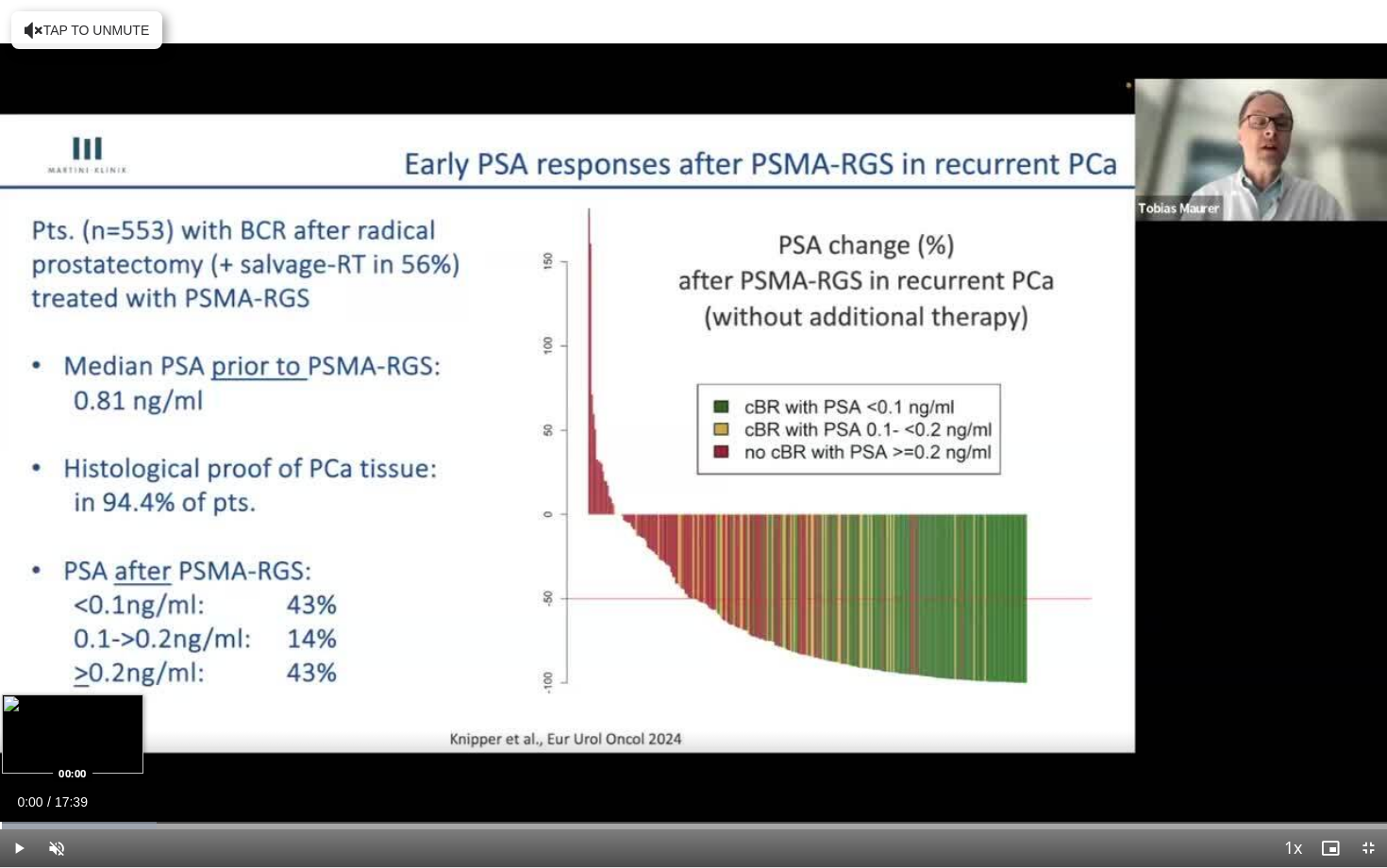click at bounding box center (1, 826) 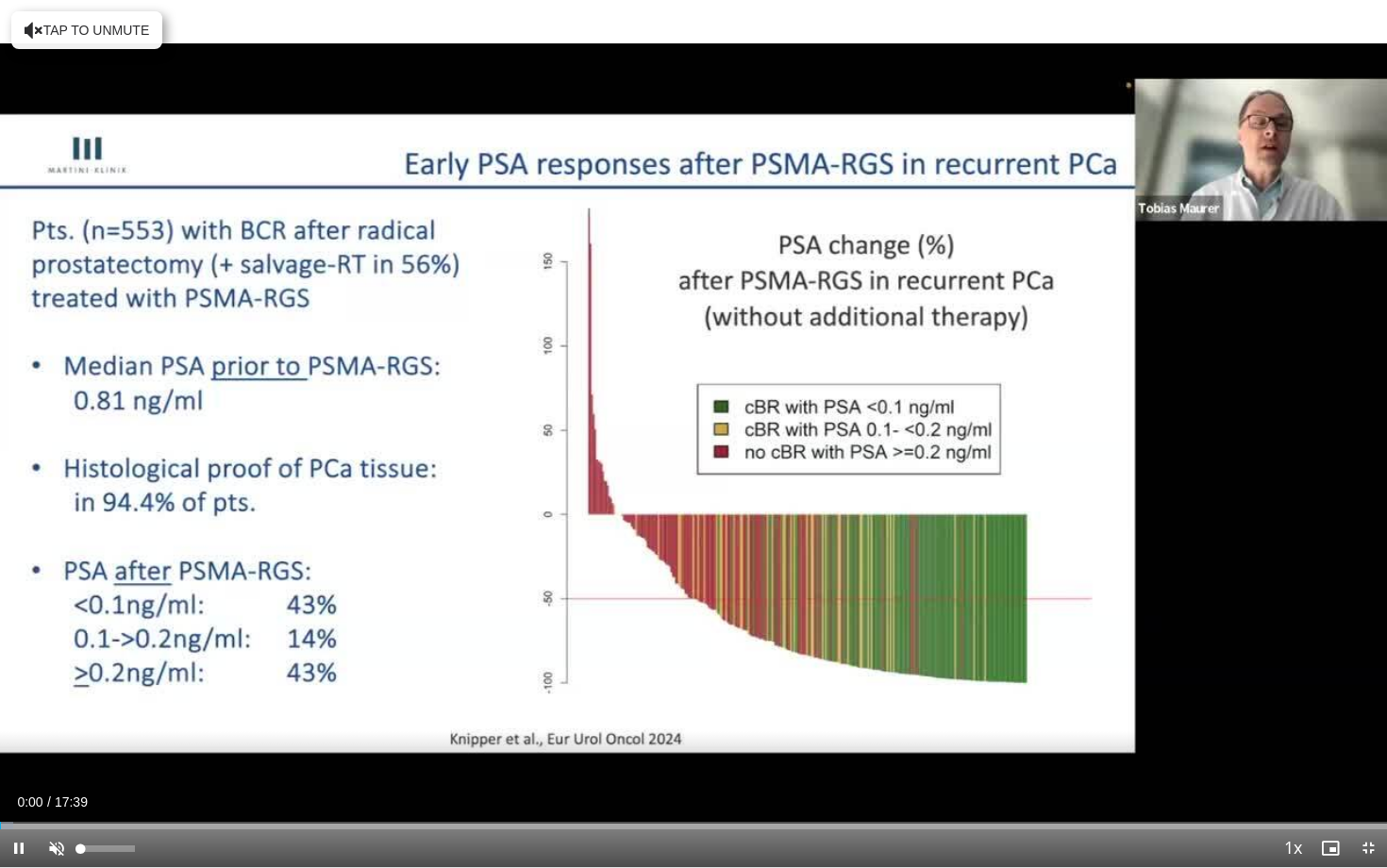 click at bounding box center (57, 848) 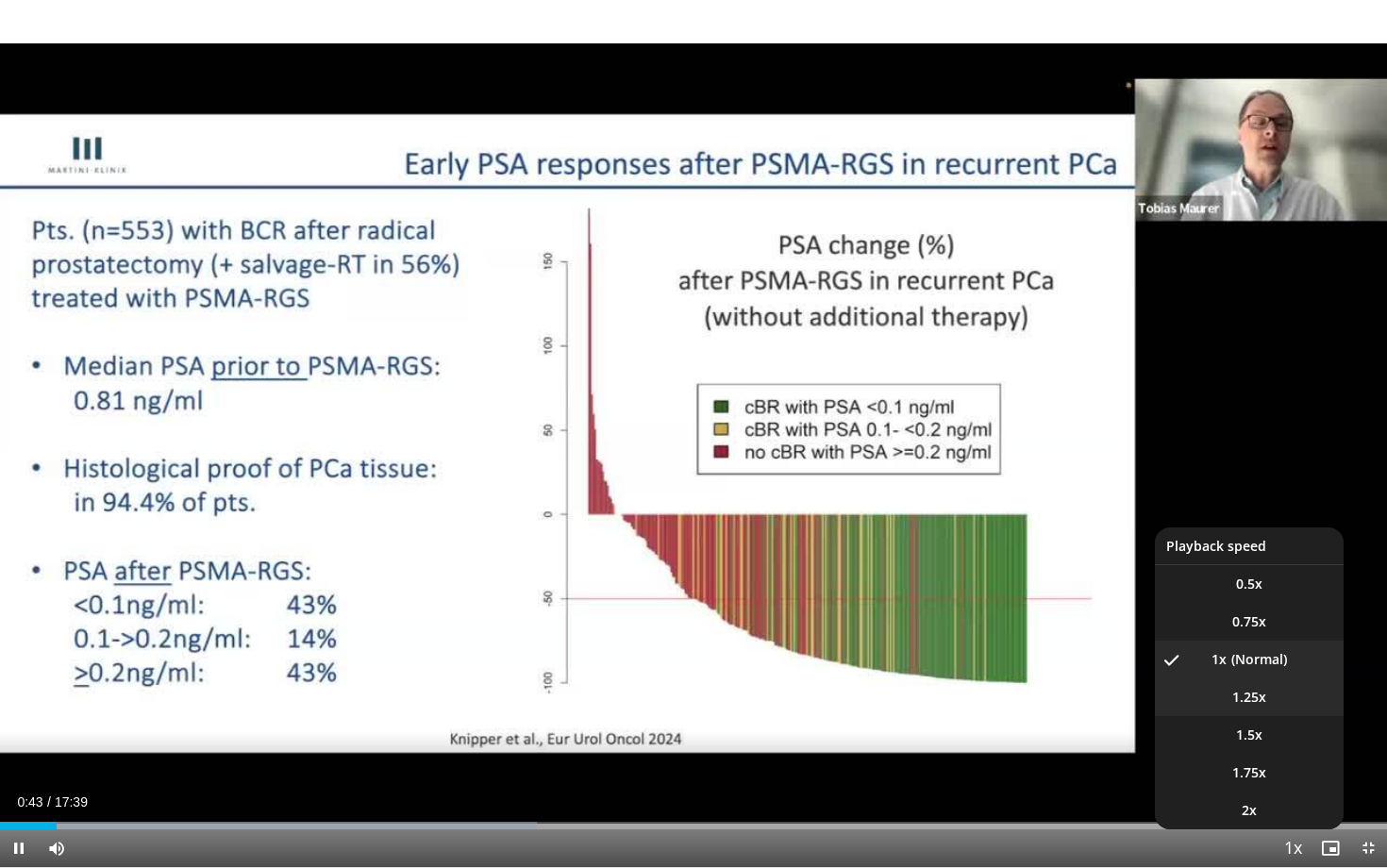 click on "1.25x" at bounding box center (1249, 697) 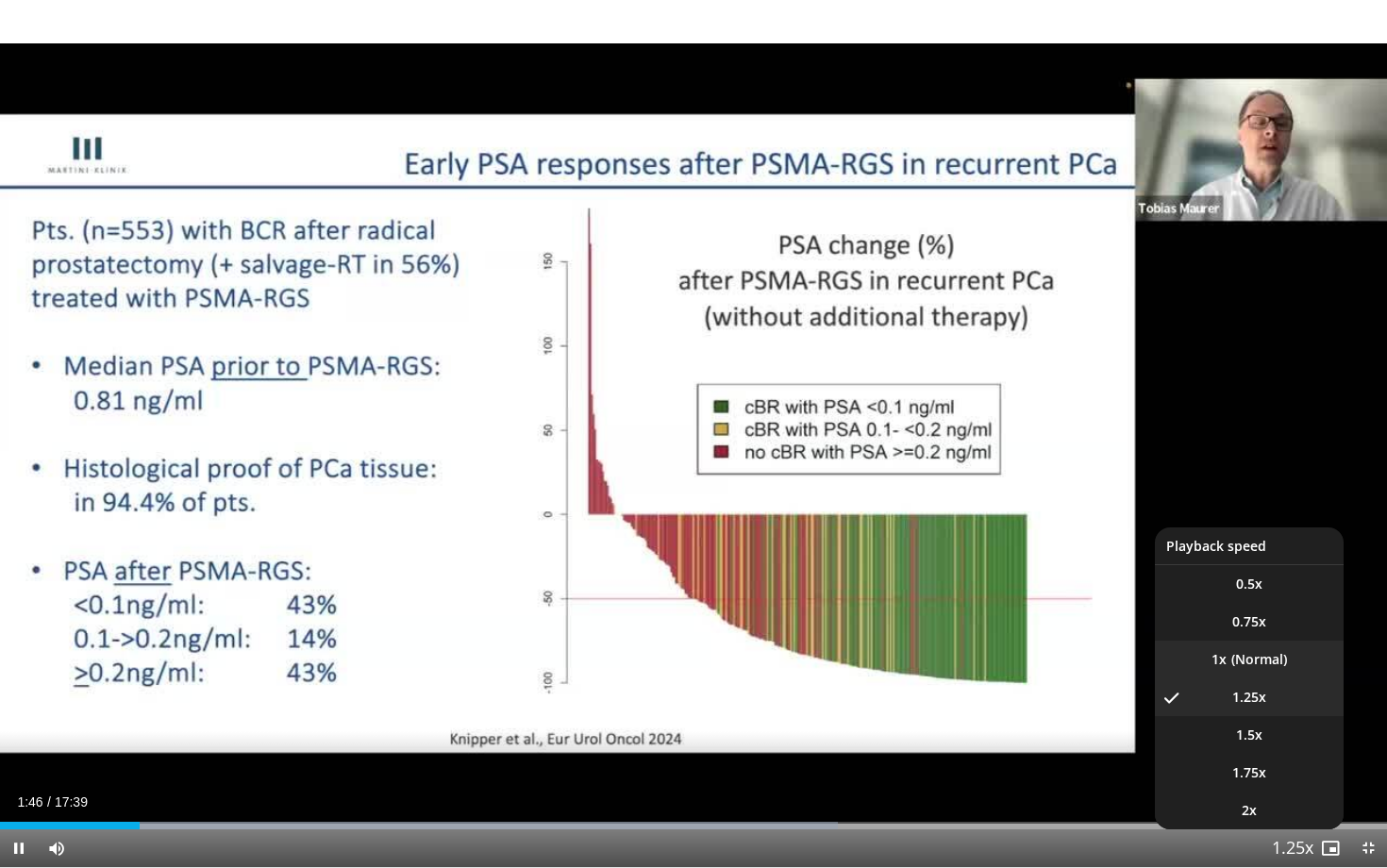click on "1x" at bounding box center [1249, 659] 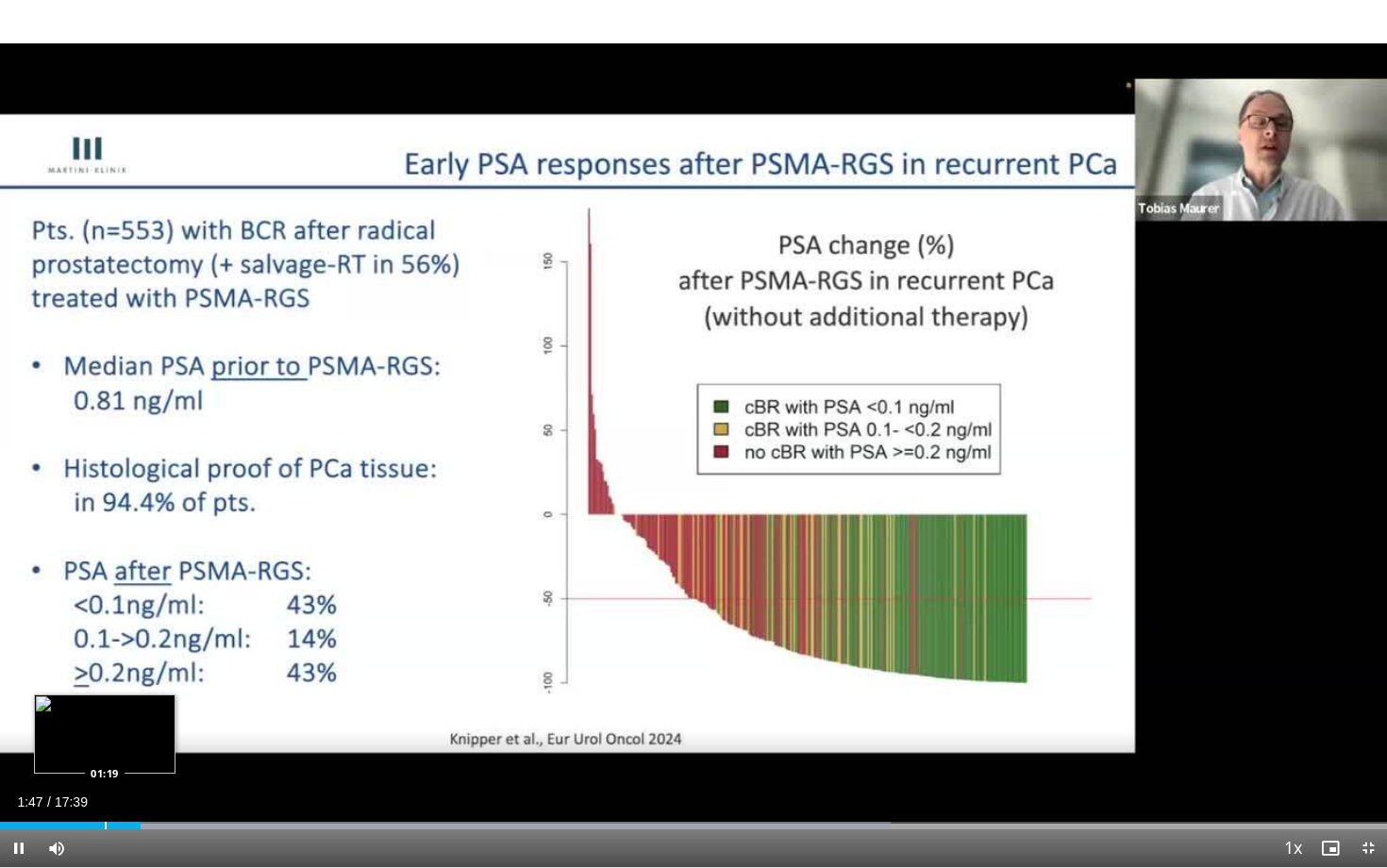 click on "Loaded :  64.20% 01:47 01:19" at bounding box center [694, 820] 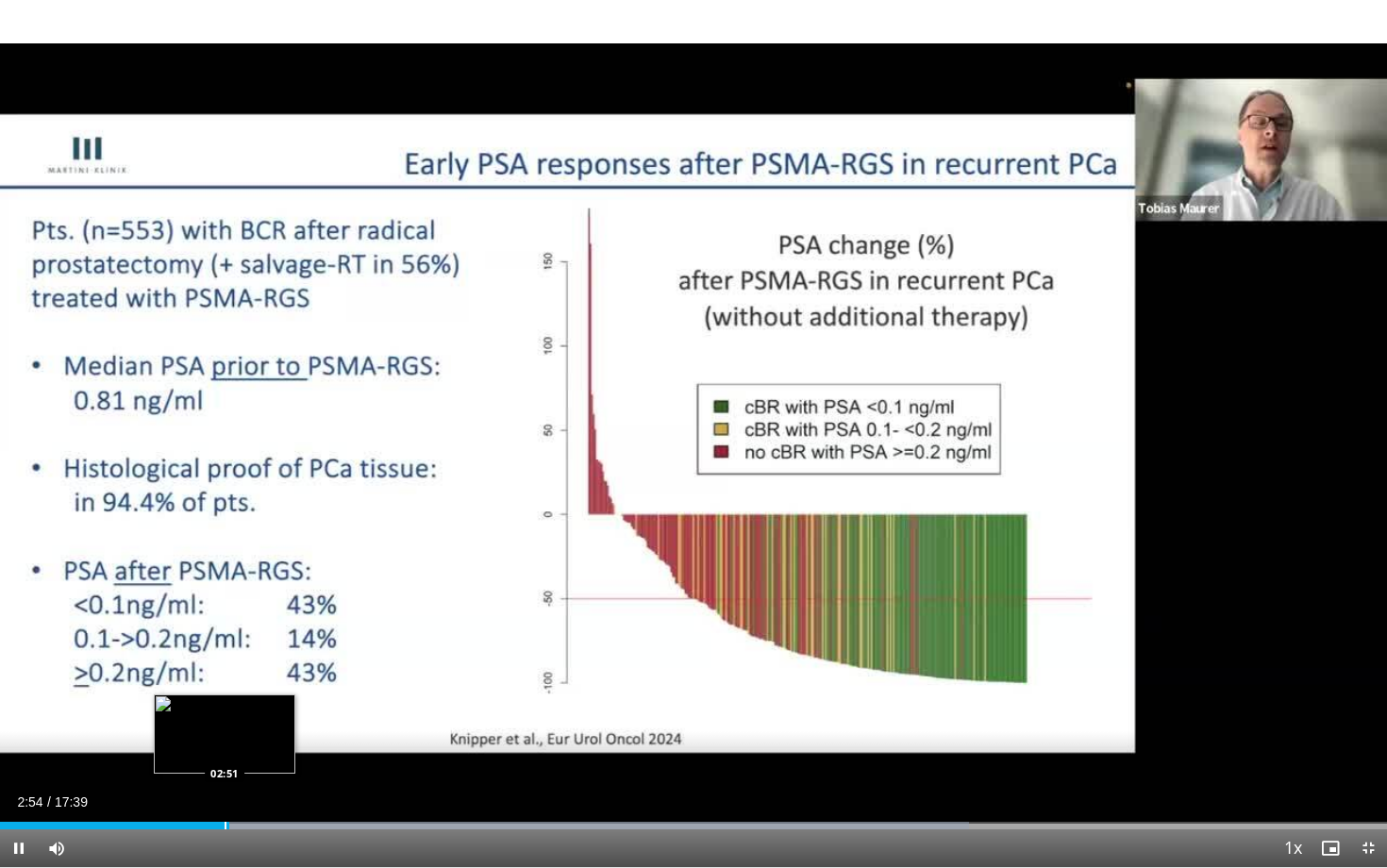 click at bounding box center [226, 826] 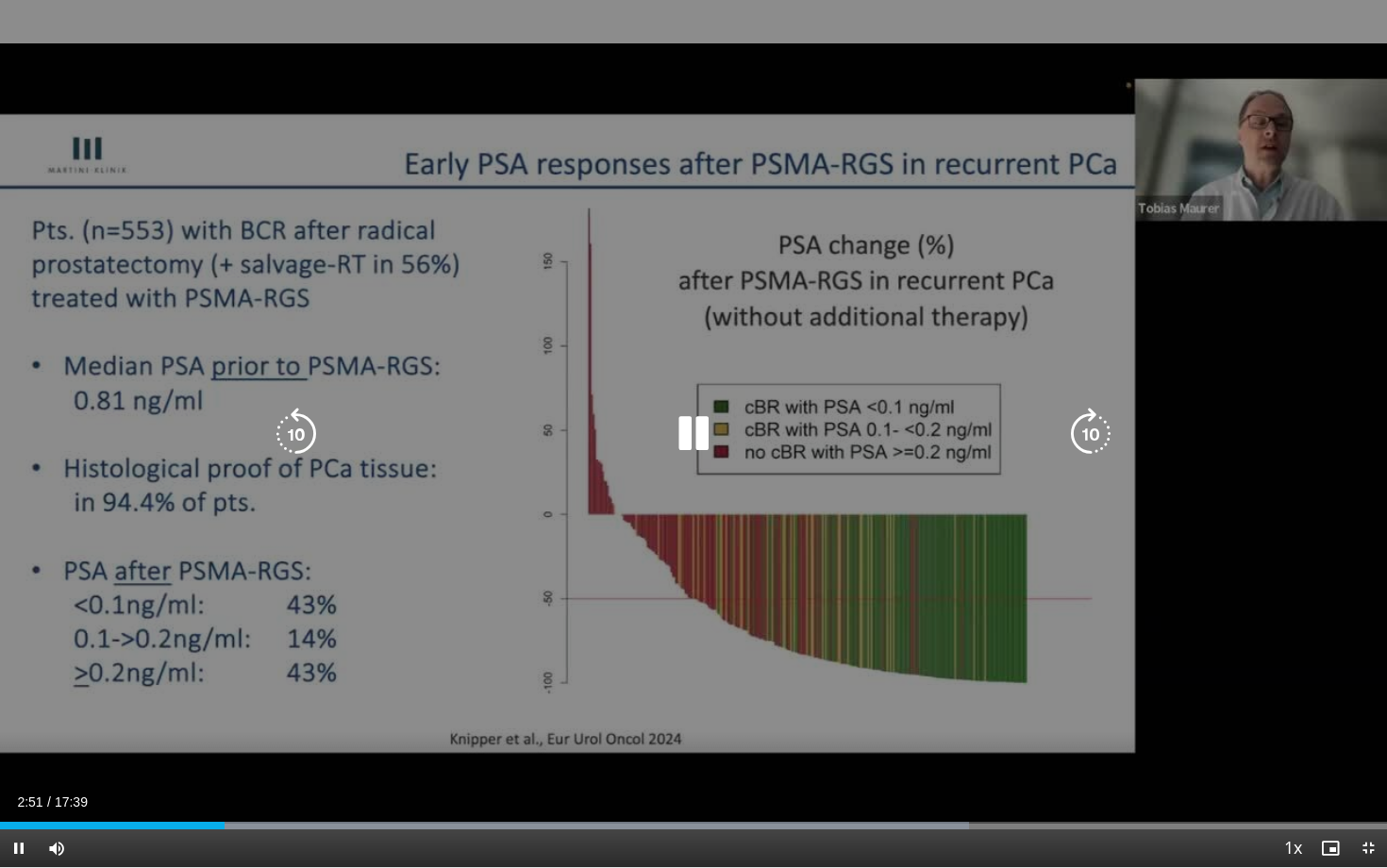 click on "10 seconds
Tap to unmute" at bounding box center (694, 433) 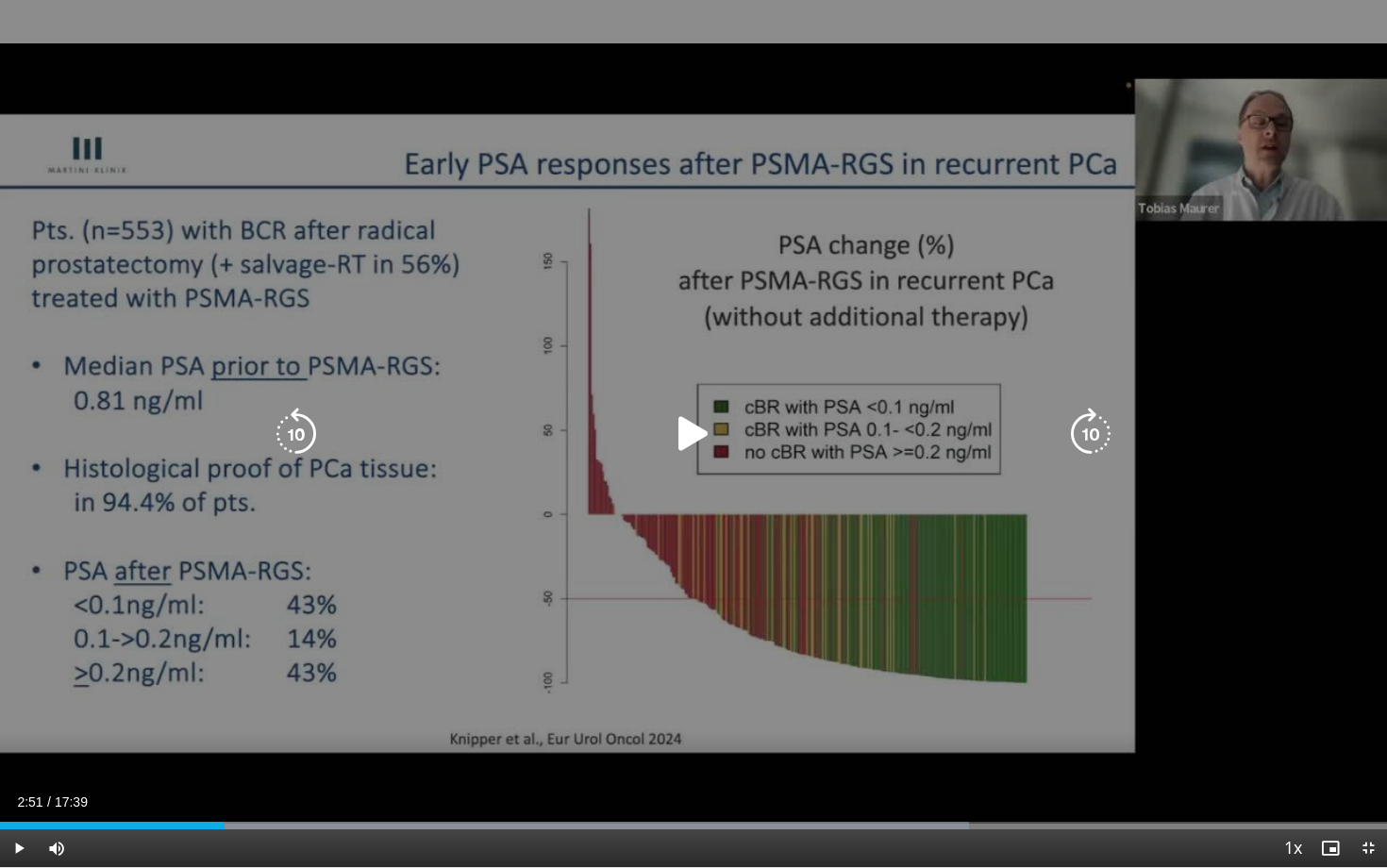 click at bounding box center [694, 434] 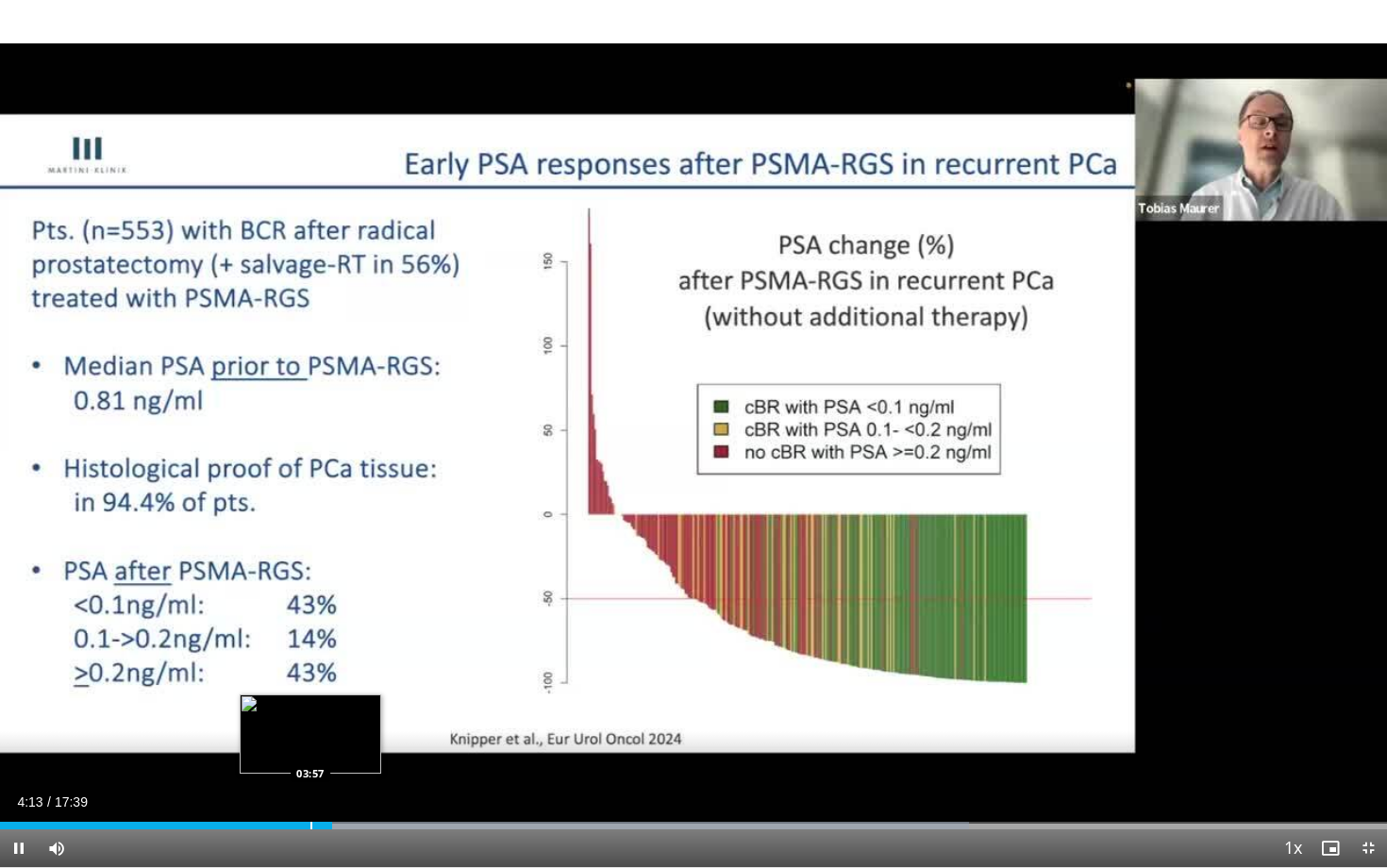 click at bounding box center [311, 826] 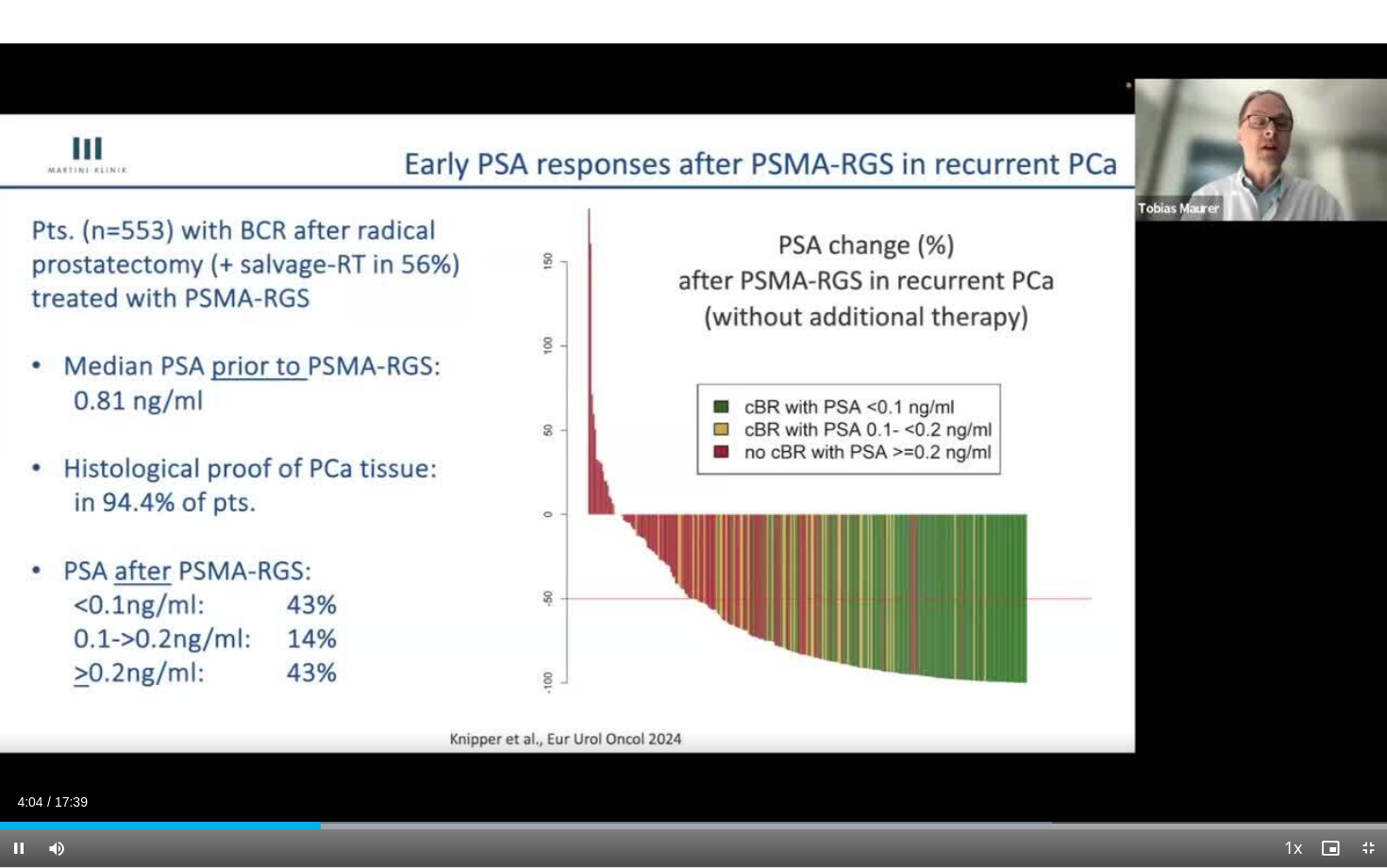 click on "Current Time  4:04 / Duration  17:39 Pause Skip Backward Skip Forward Mute 68% Loaded :  75.84% 04:05 03:31 Stream Type  LIVE Seek to live, currently behind live LIVE   1x Playback Rate 0.5x 0.75x 1x , selected 1.25x 1.5x 1.75x 2x Chapters Chapters Descriptions descriptions off , selected Captions captions off , selected Audio Track en (Main) , selected Exit Fullscreen Enable picture-in-picture mode" at bounding box center [694, 848] 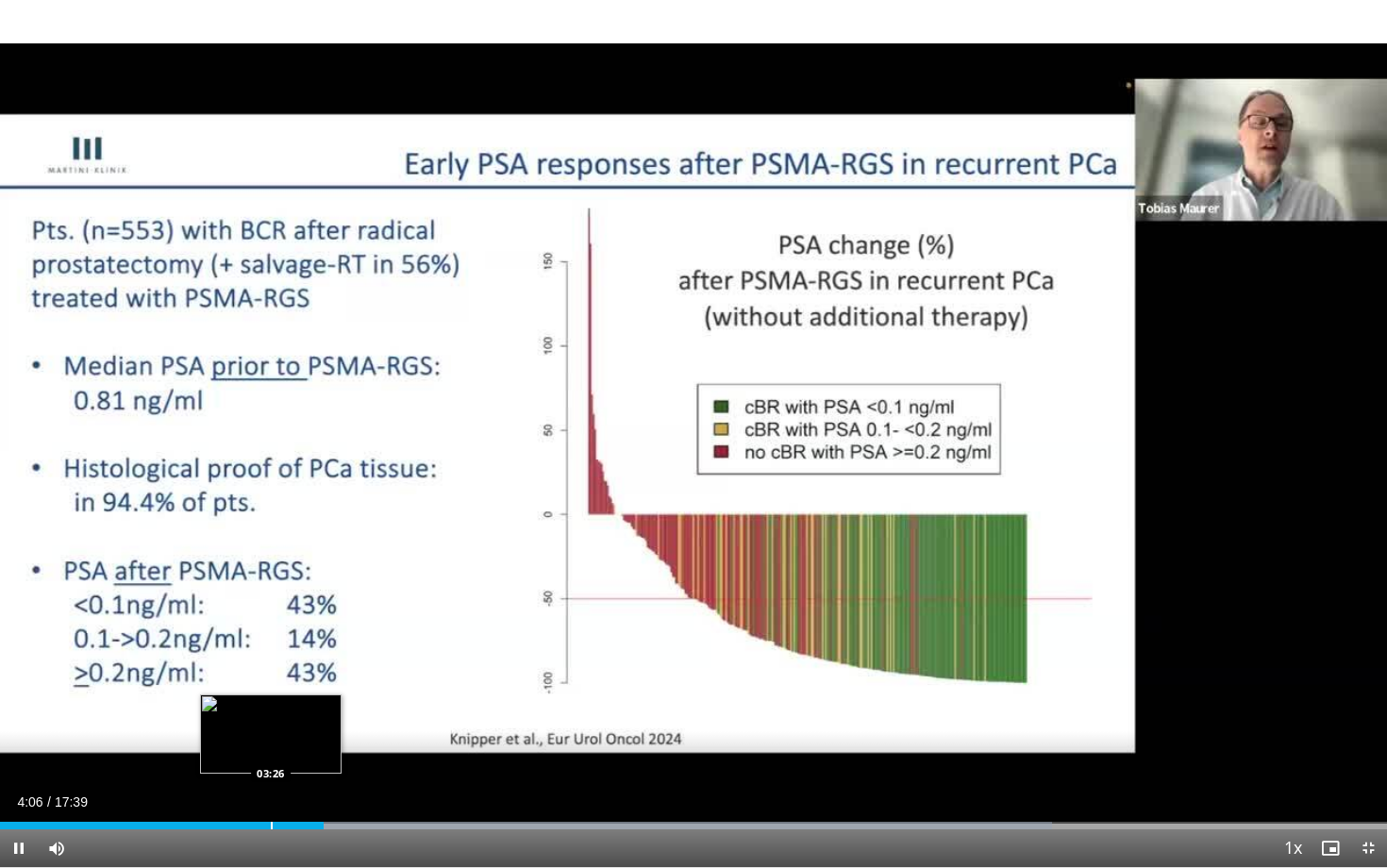 click at bounding box center (272, 826) 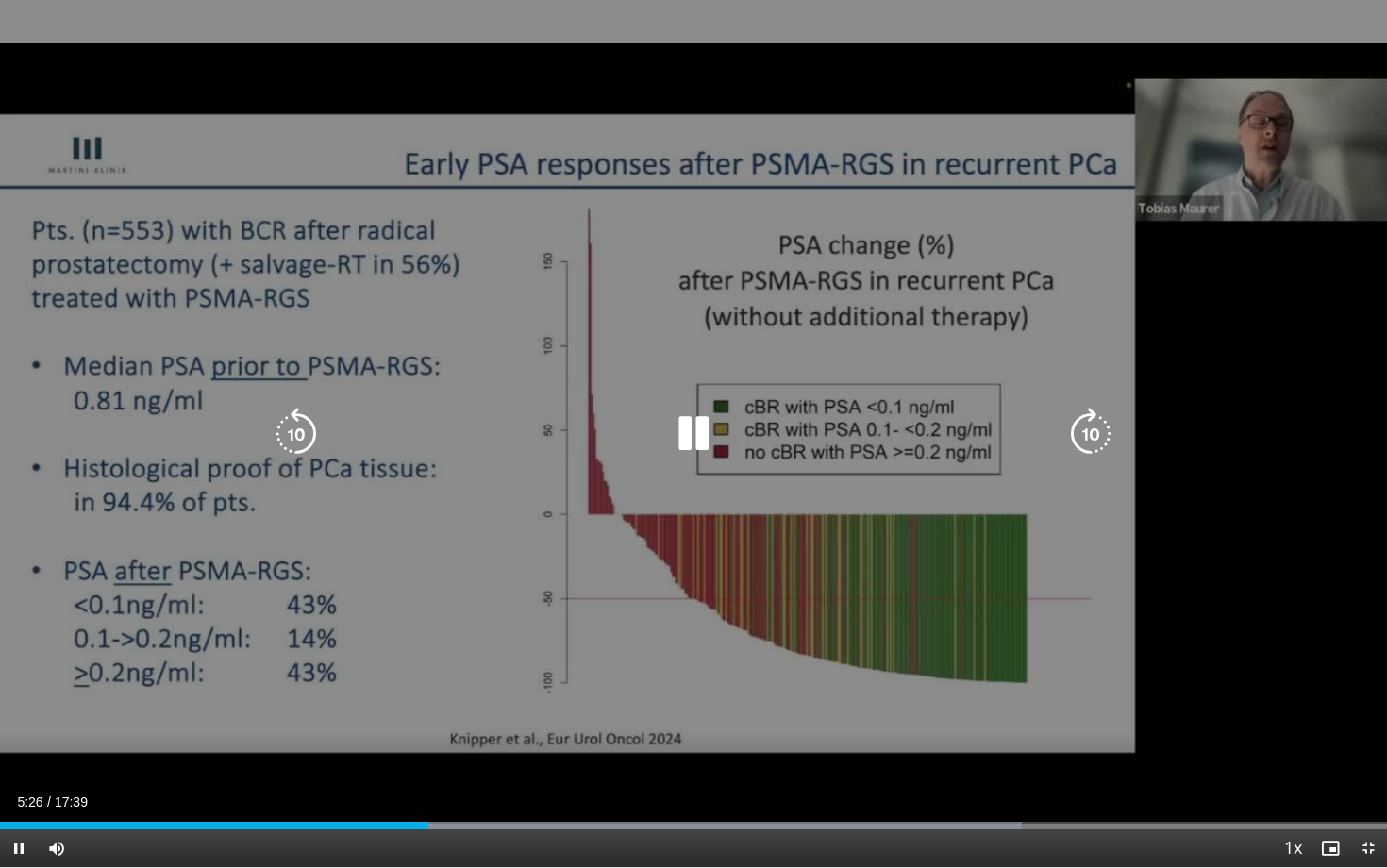 click on "10 seconds
Tap to unmute" at bounding box center [694, 433] 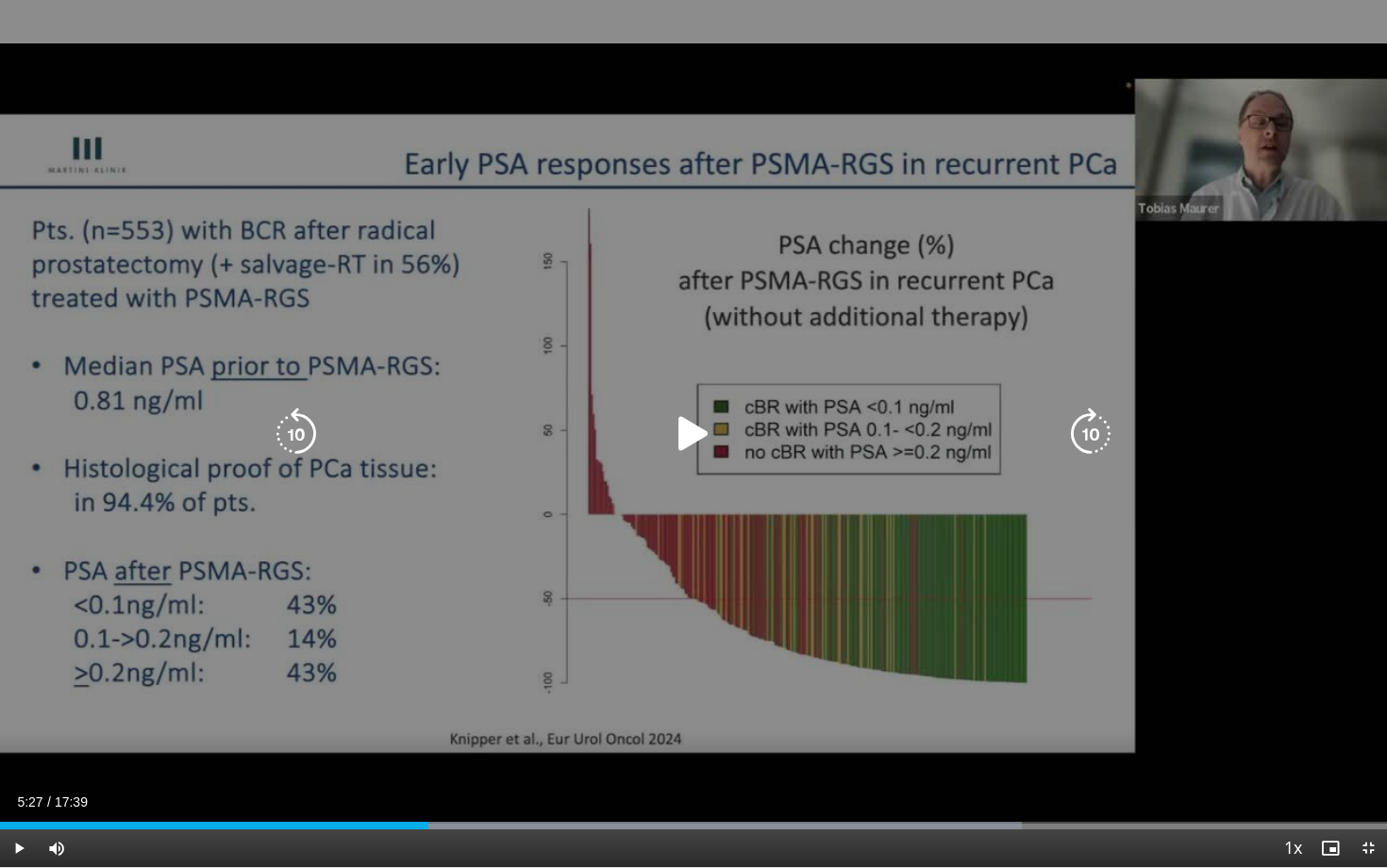 click on "10 seconds
Tap to unmute" at bounding box center (694, 433) 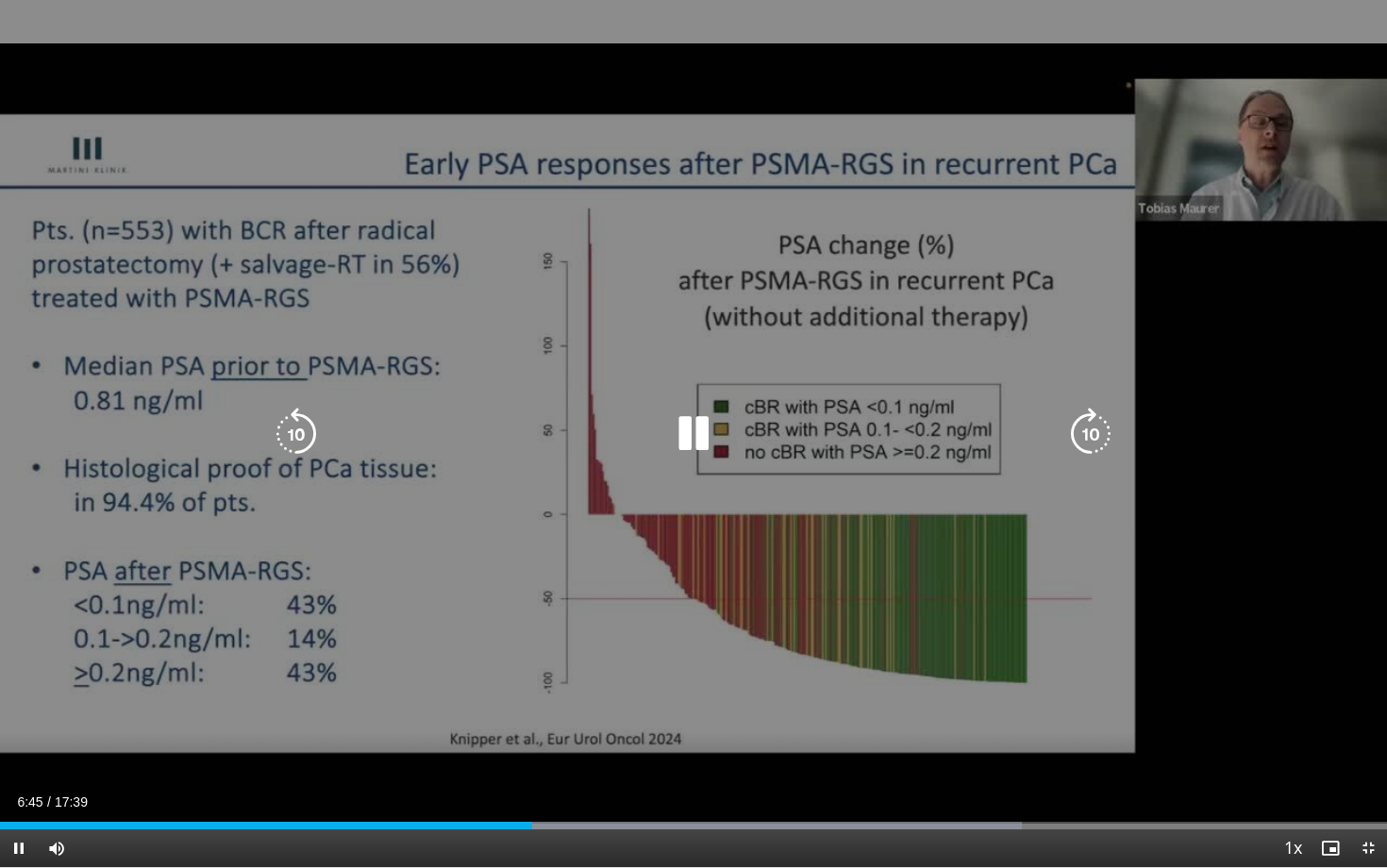 click at bounding box center [694, 434] 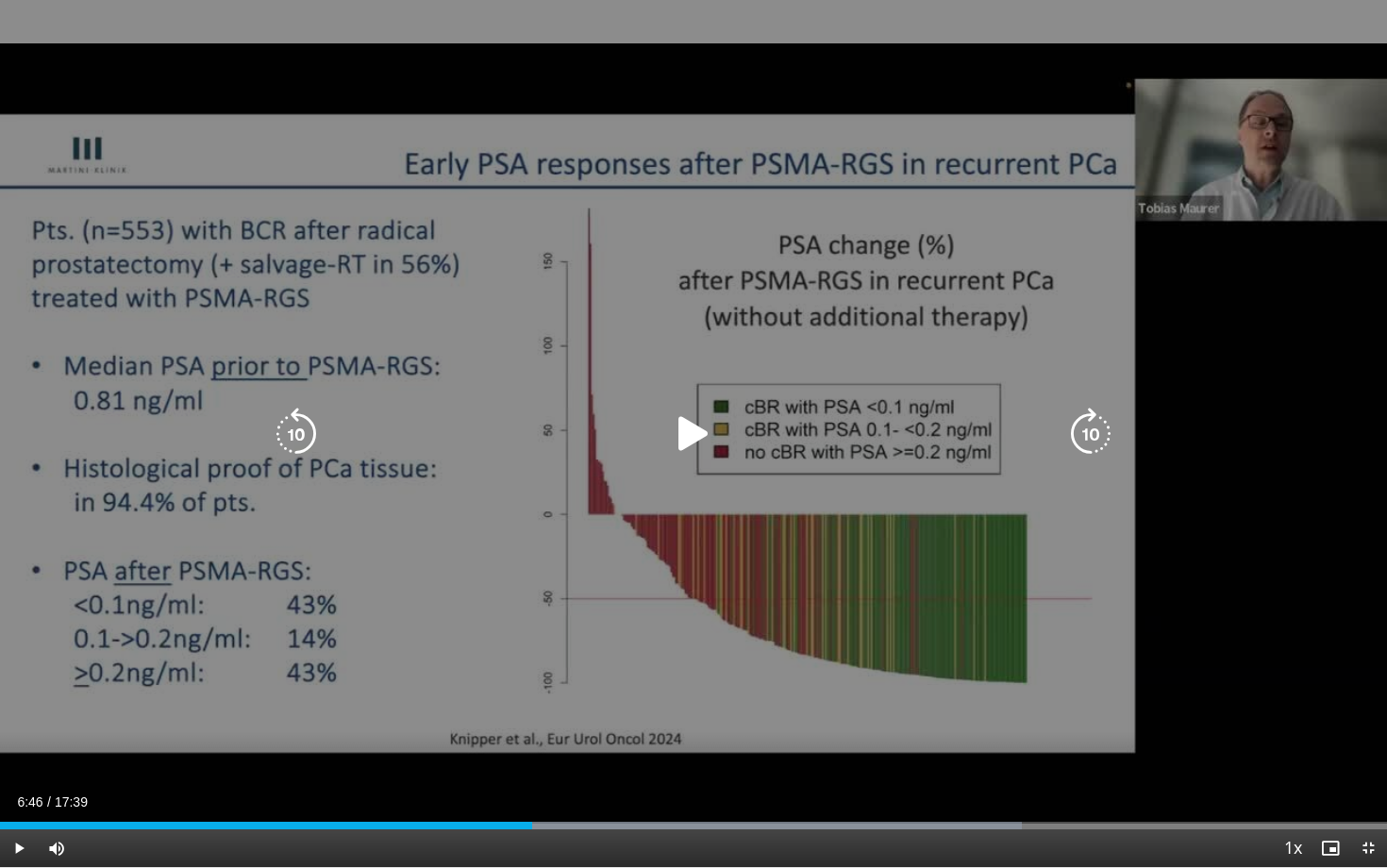 drag, startPoint x: 701, startPoint y: 433, endPoint x: 618, endPoint y: 430, distance: 83.054199 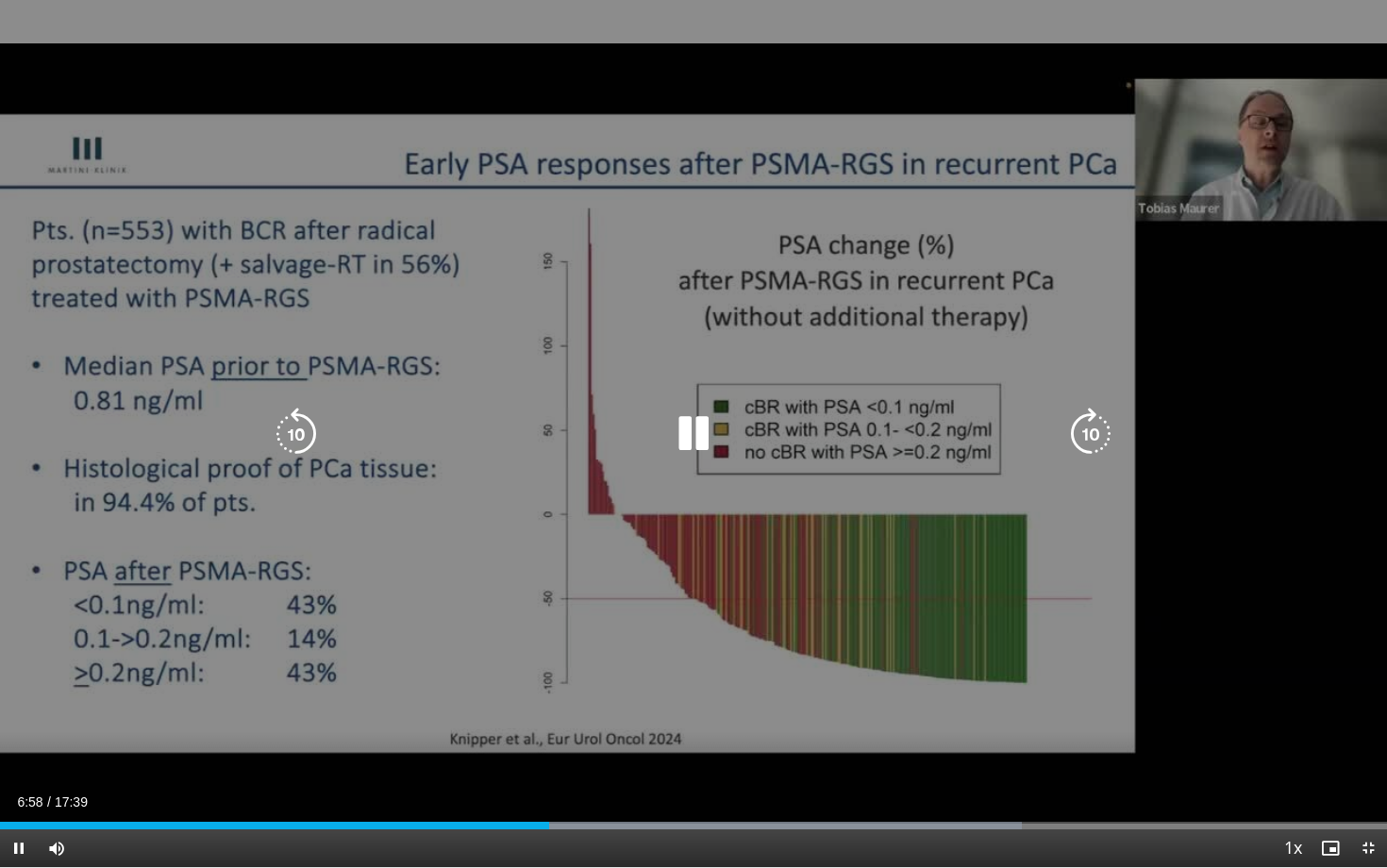 click on "10 seconds
Tap to unmute" at bounding box center (694, 433) 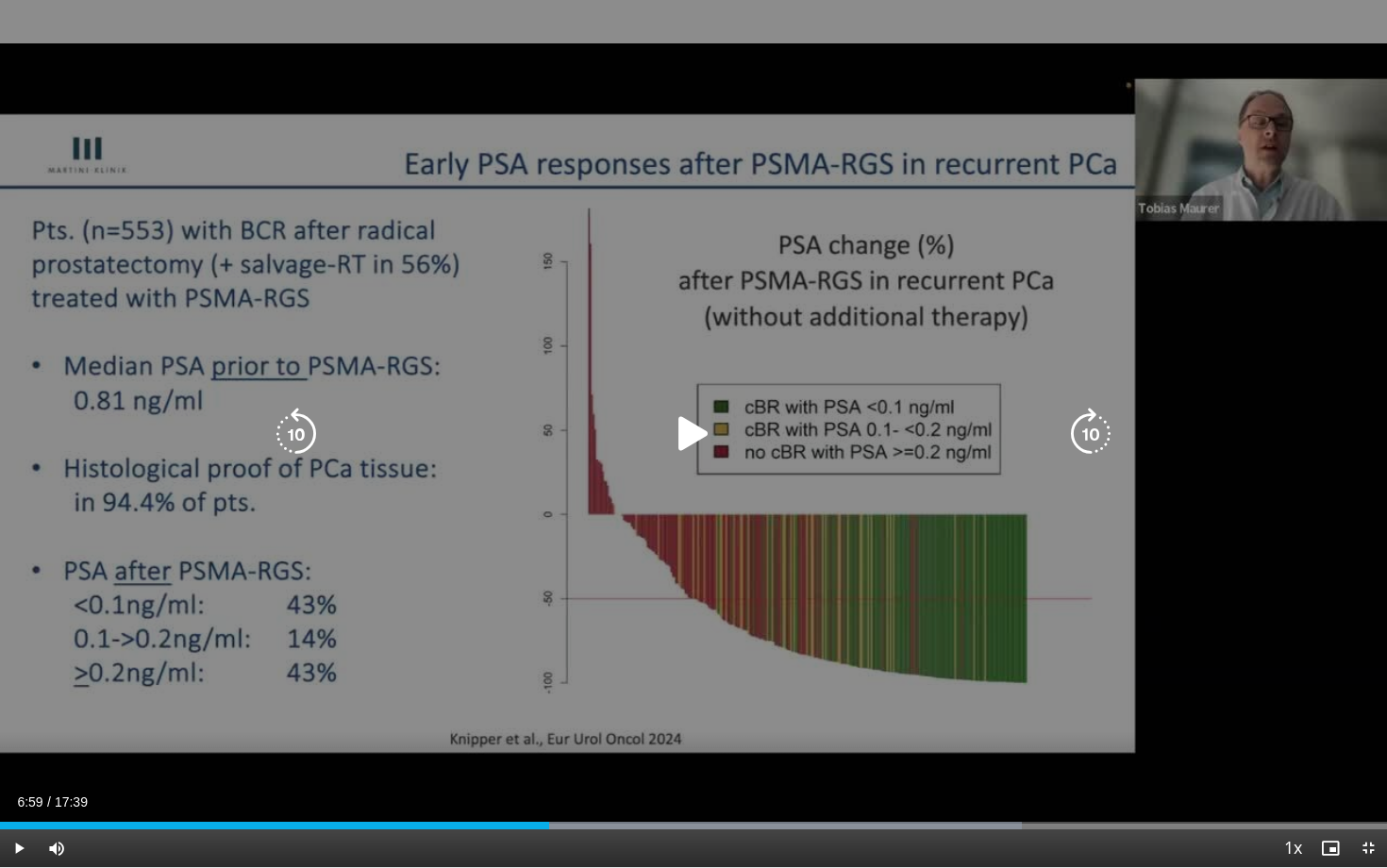 click on "10 seconds
Tap to unmute" at bounding box center [694, 433] 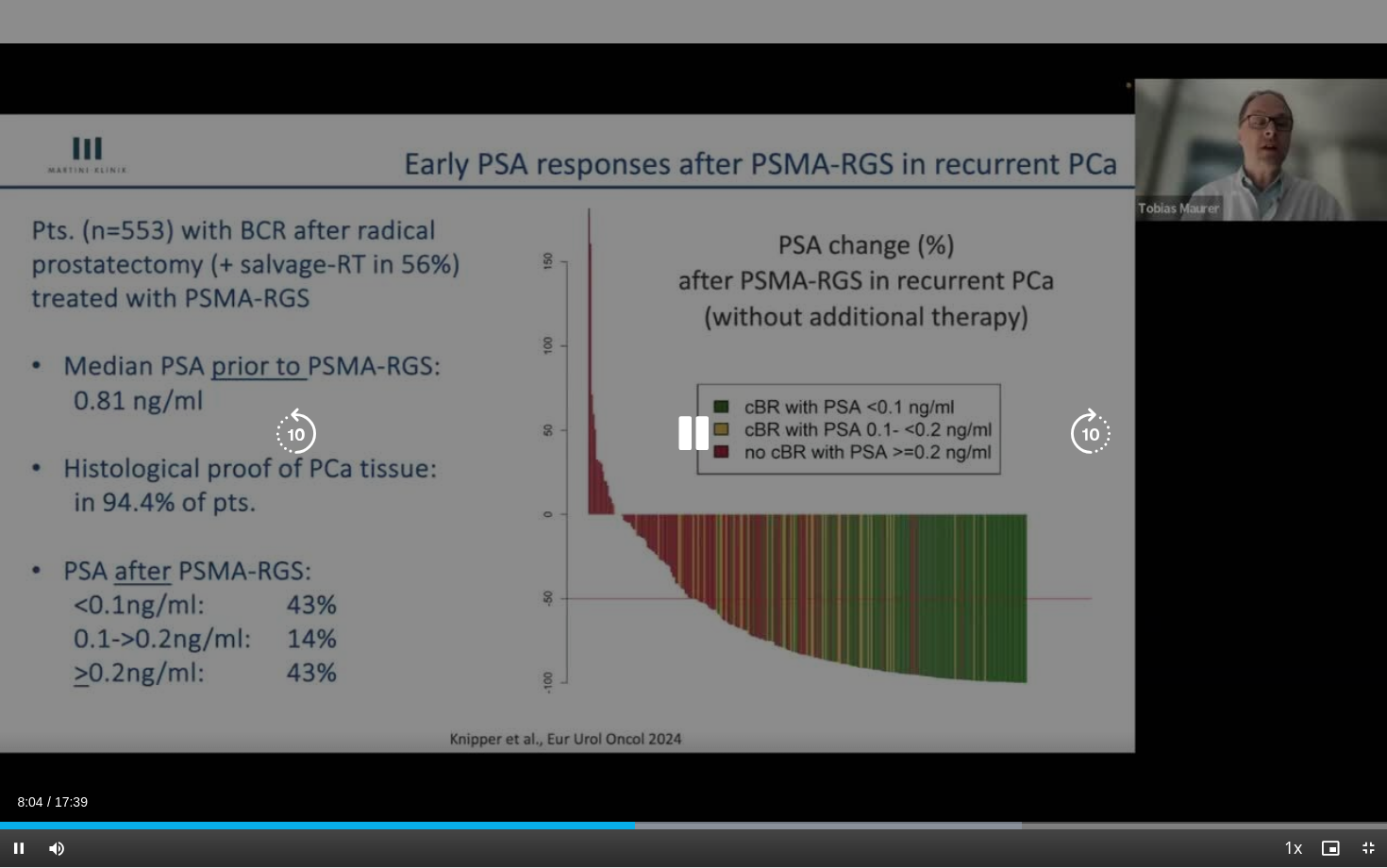click at bounding box center [694, 434] 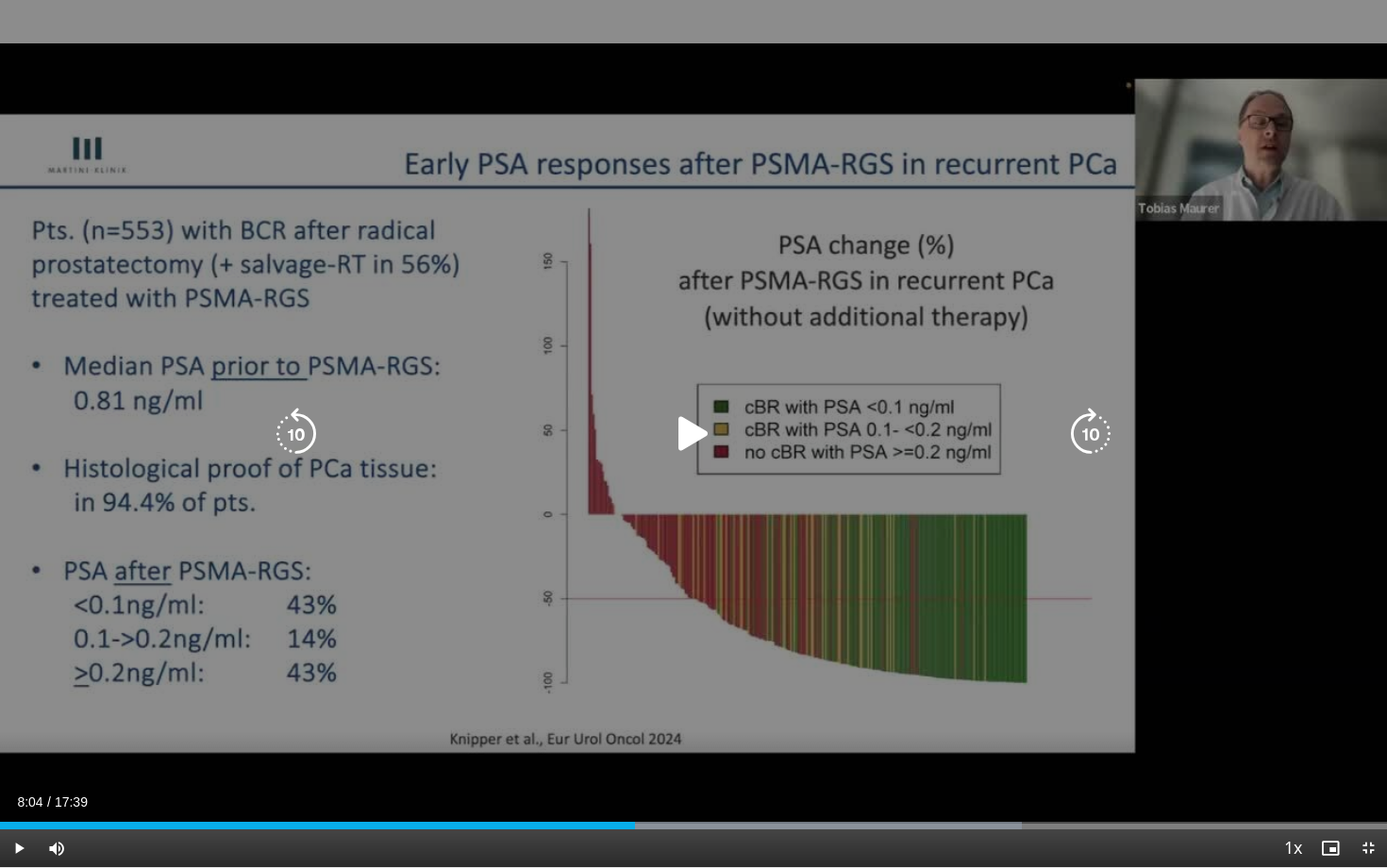 click at bounding box center (694, 434) 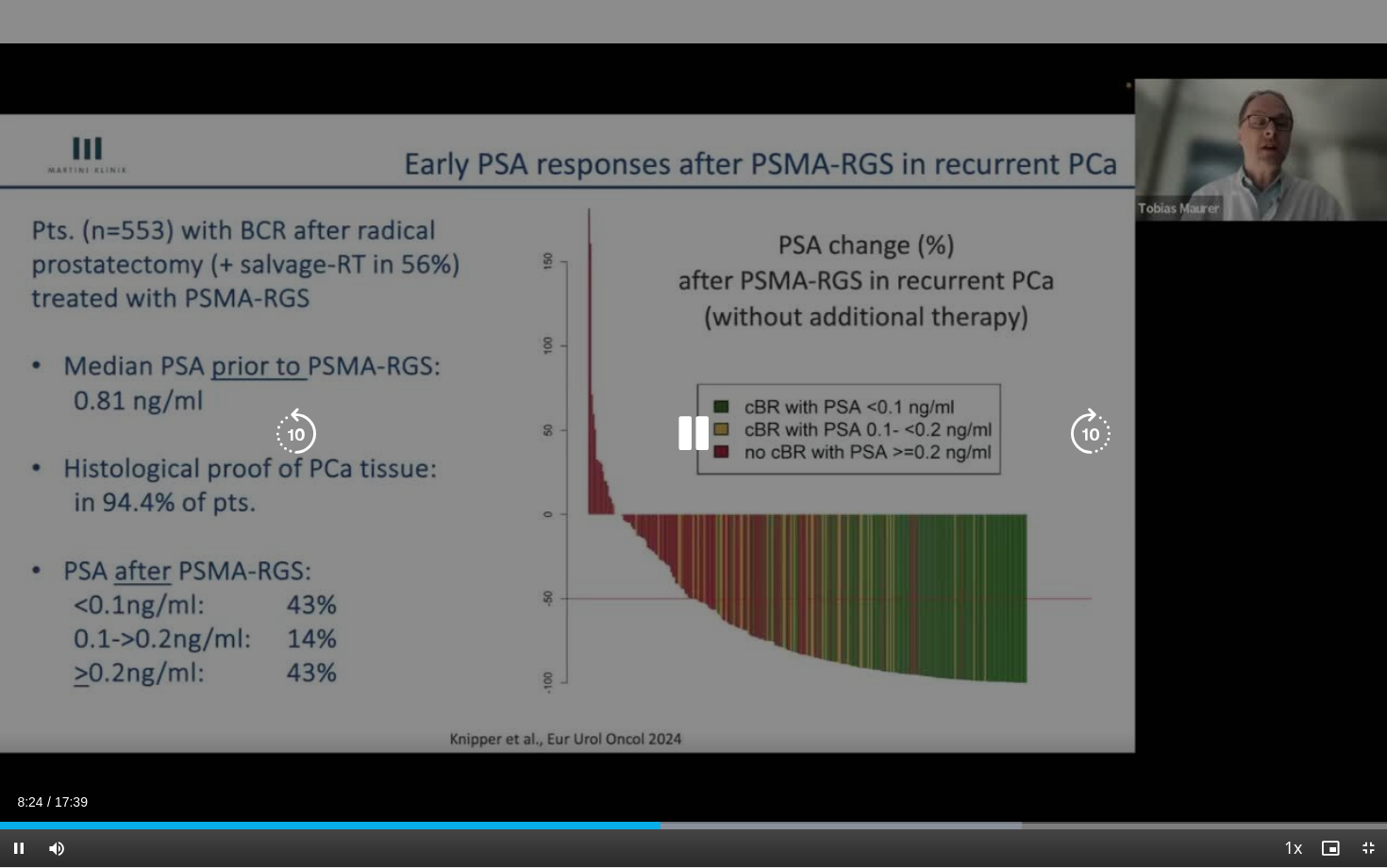 click on "10 seconds
Tap to unmute" at bounding box center [694, 433] 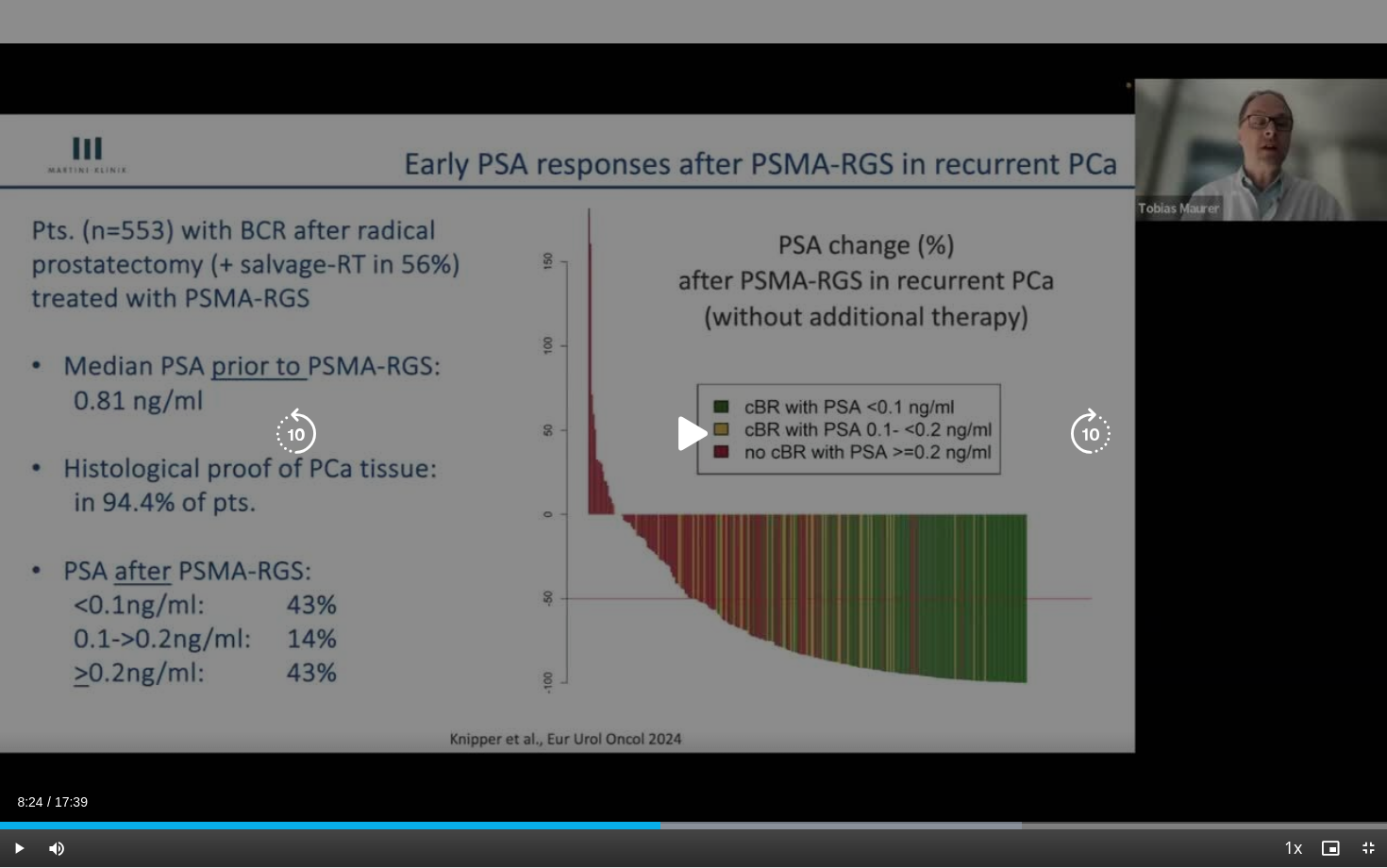 click on "10 seconds
Tap to unmute" at bounding box center (694, 433) 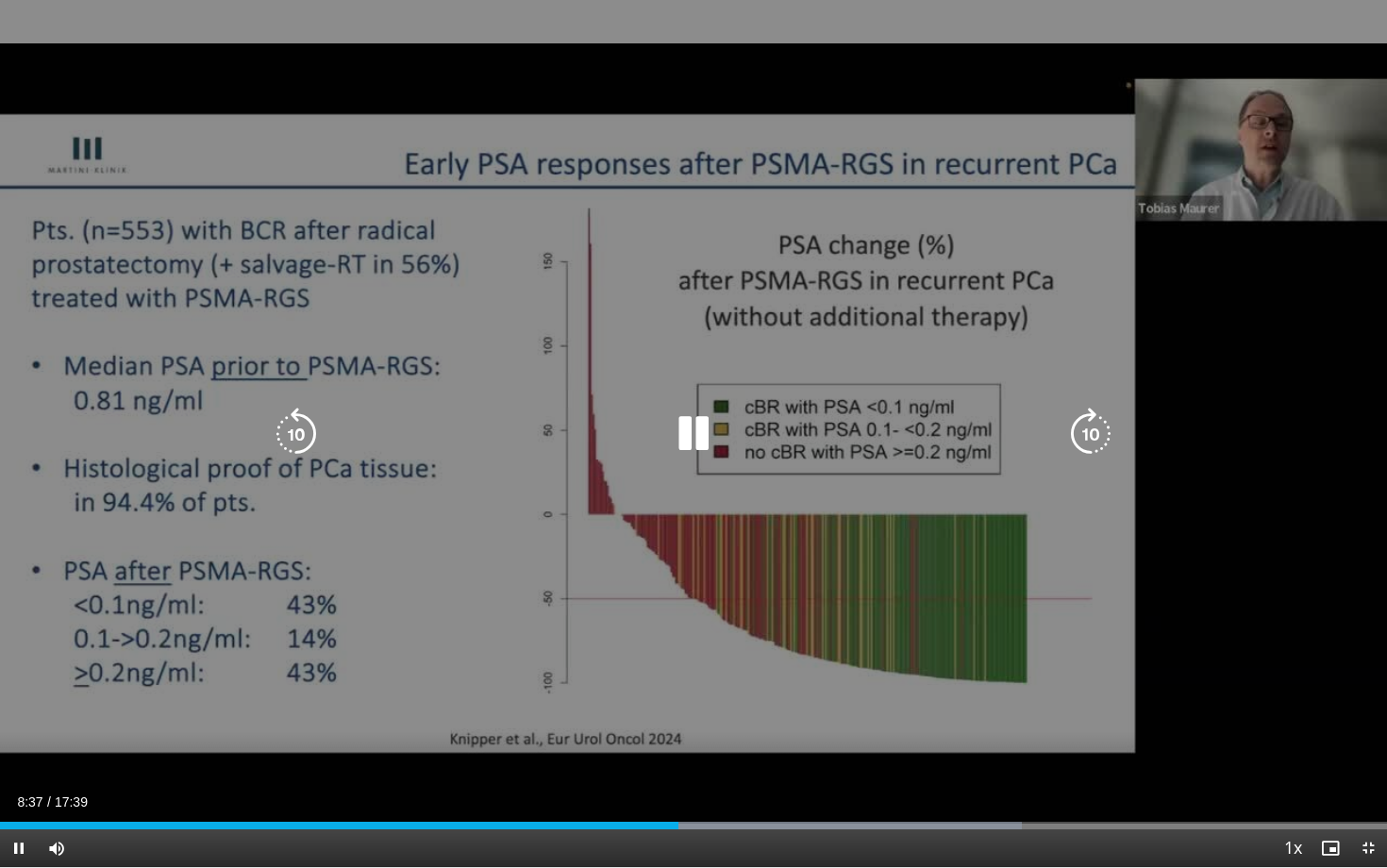 click on "10 seconds
Tap to unmute" at bounding box center (694, 433) 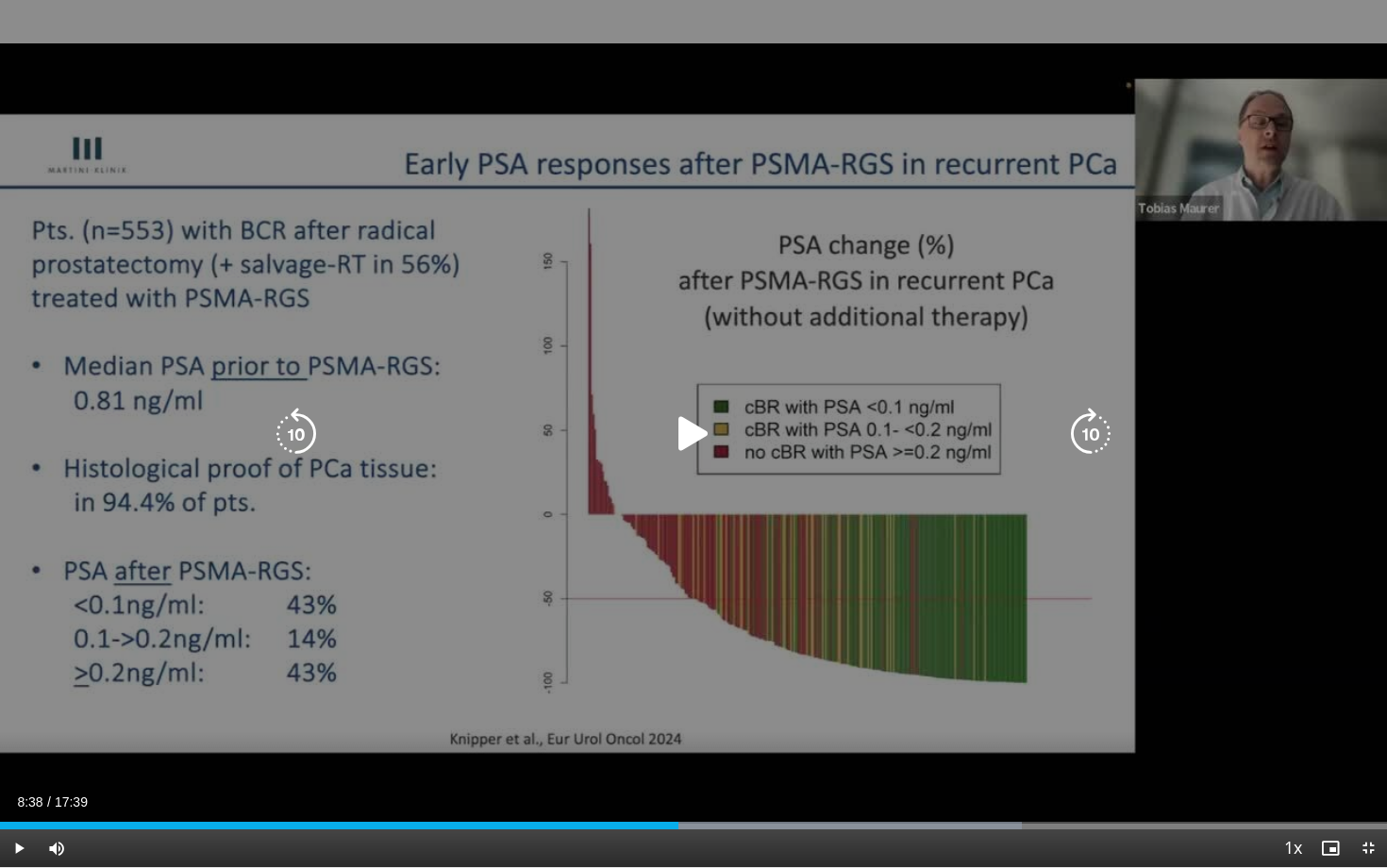 click at bounding box center [694, 434] 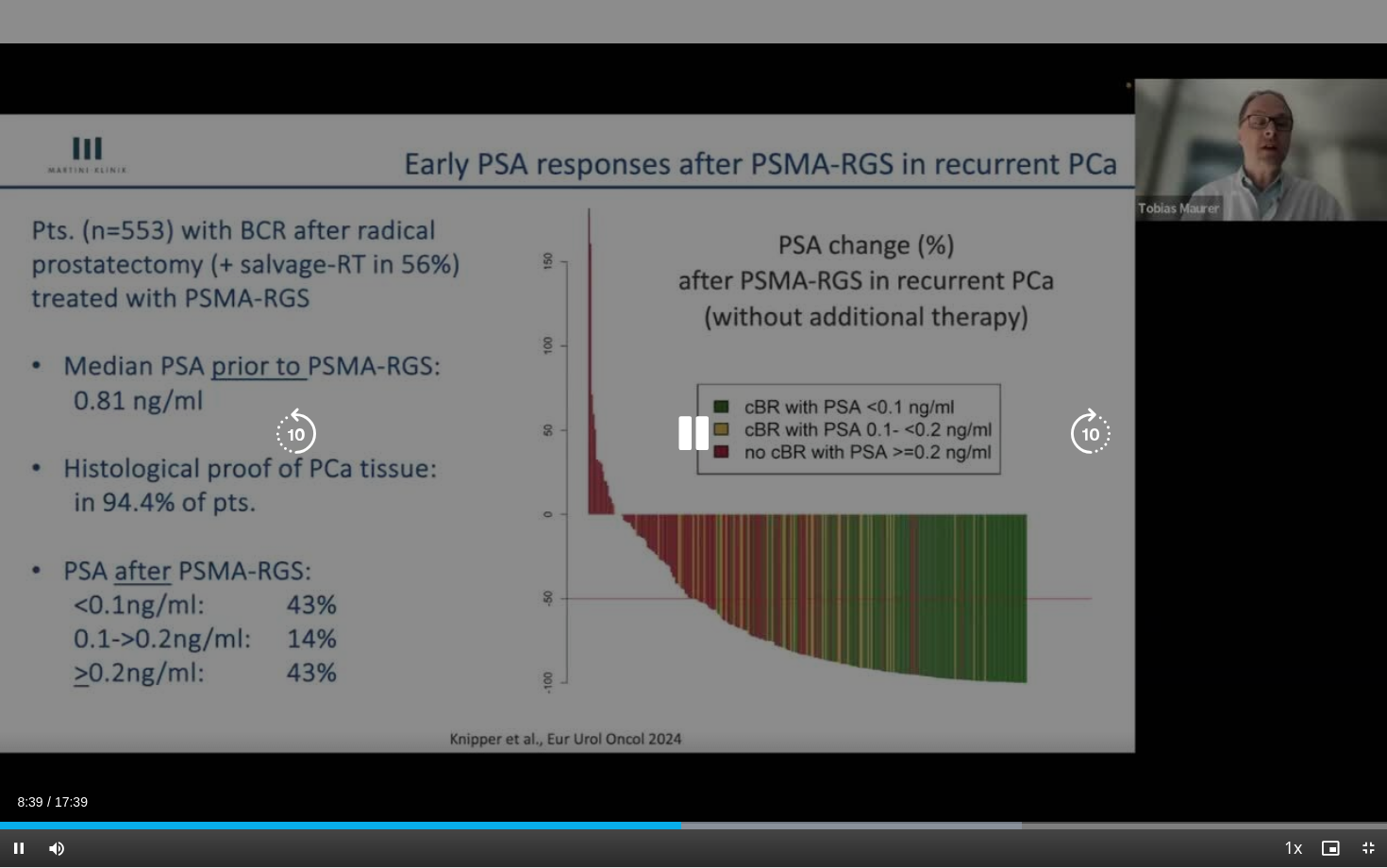 click at bounding box center (694, 434) 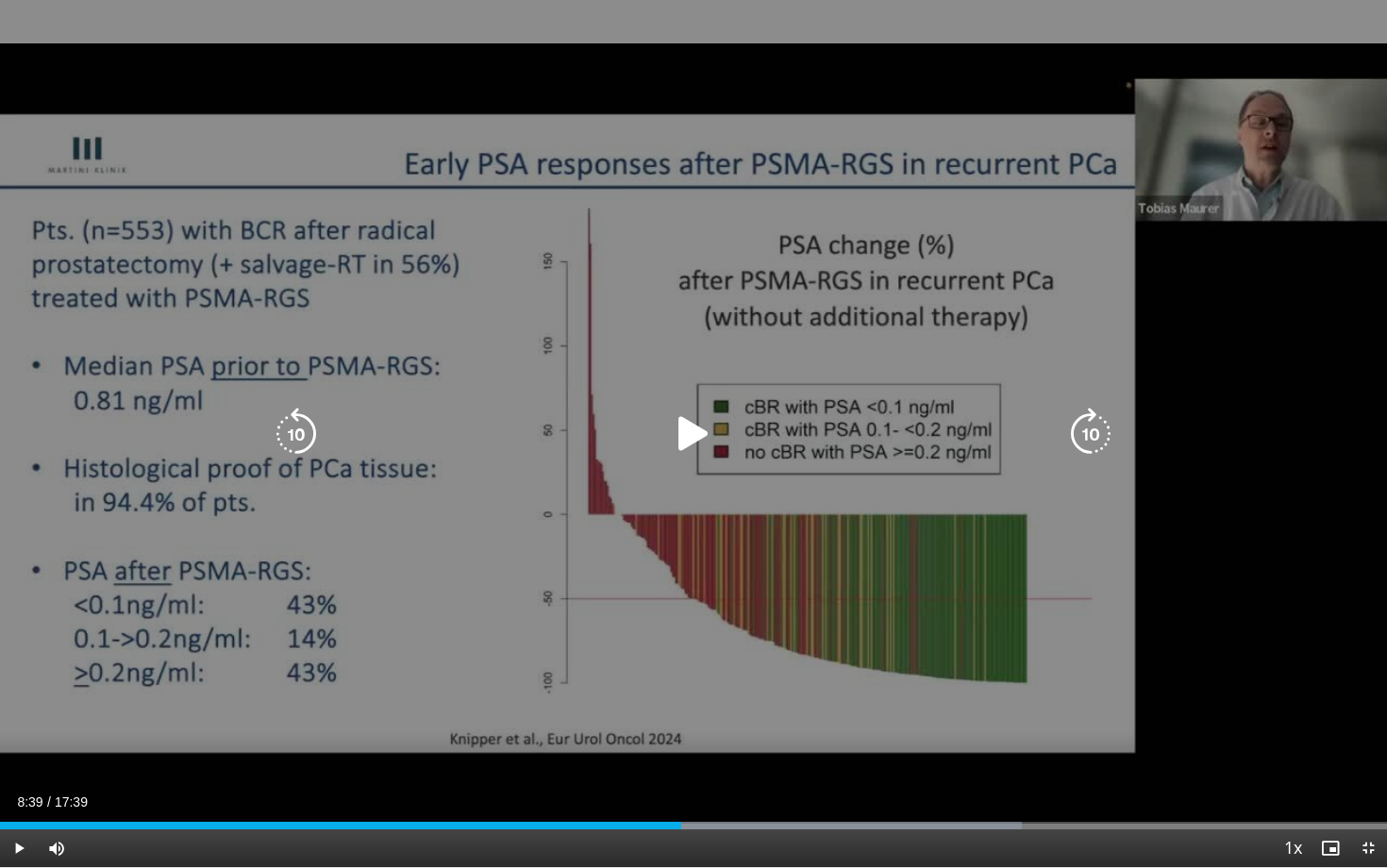 click at bounding box center [694, 434] 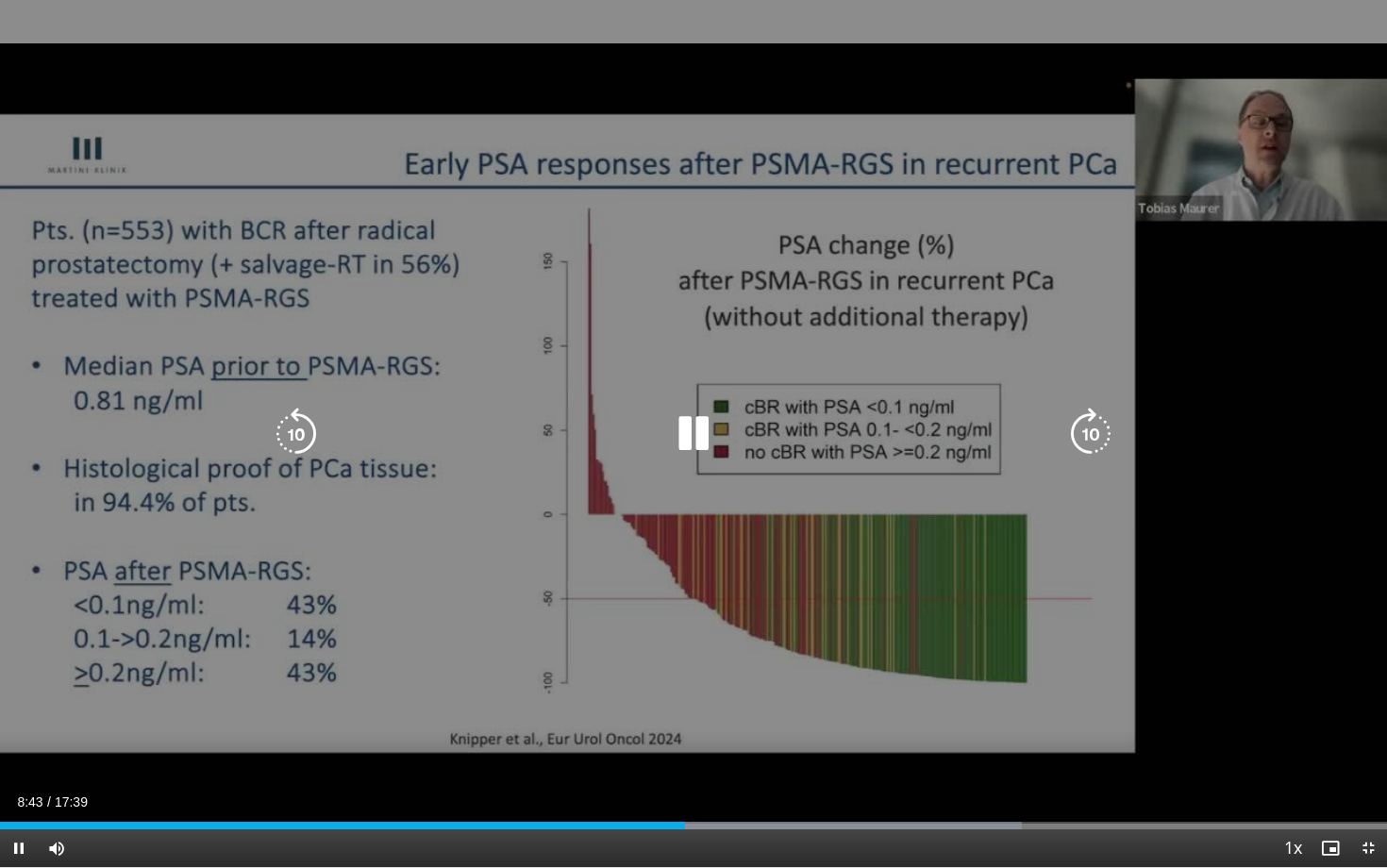 click on "10 seconds
Tap to unmute" at bounding box center (694, 433) 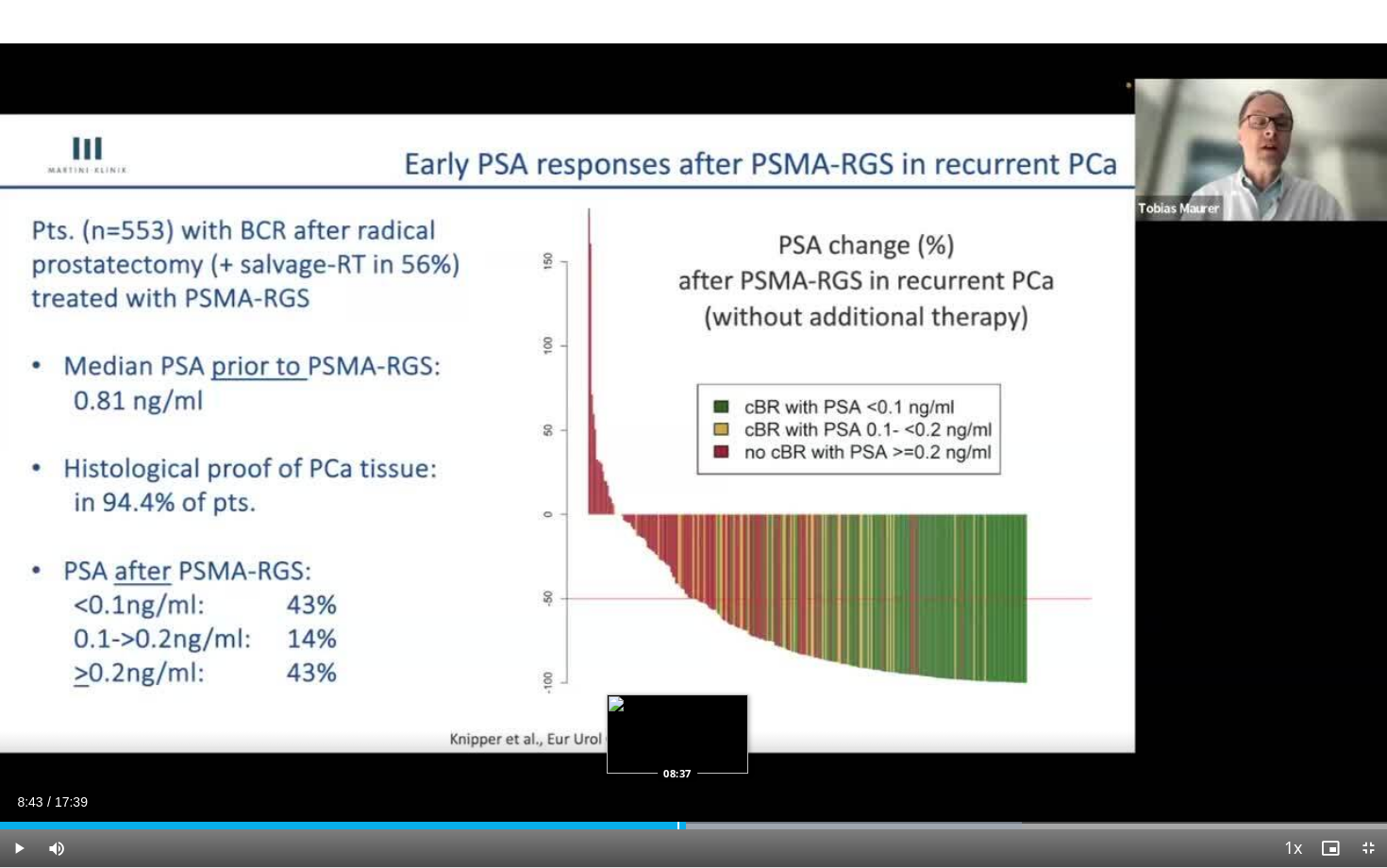 click at bounding box center [678, 826] 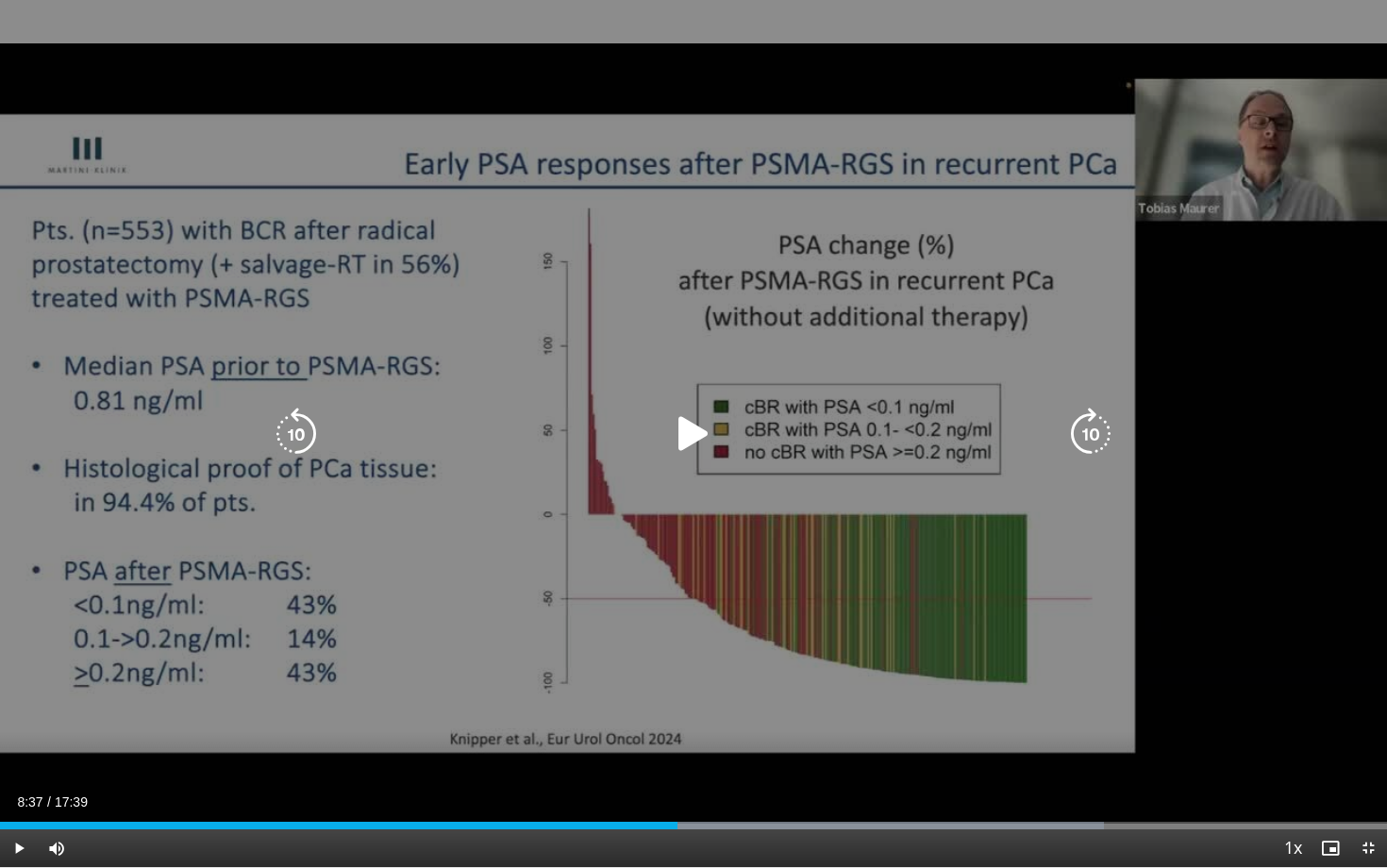click at bounding box center [694, 434] 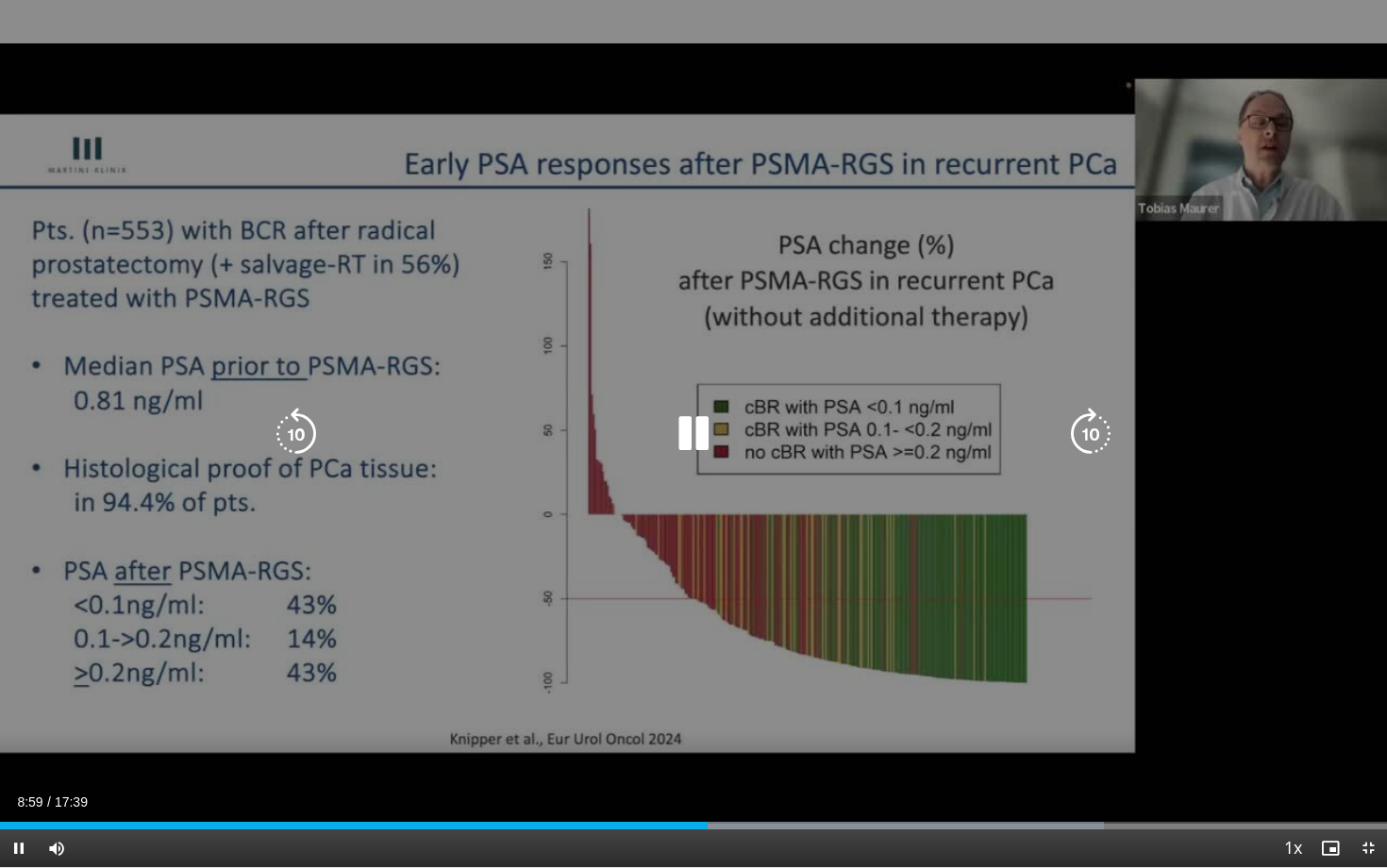 click on "10 seconds
Tap to unmute" at bounding box center [694, 433] 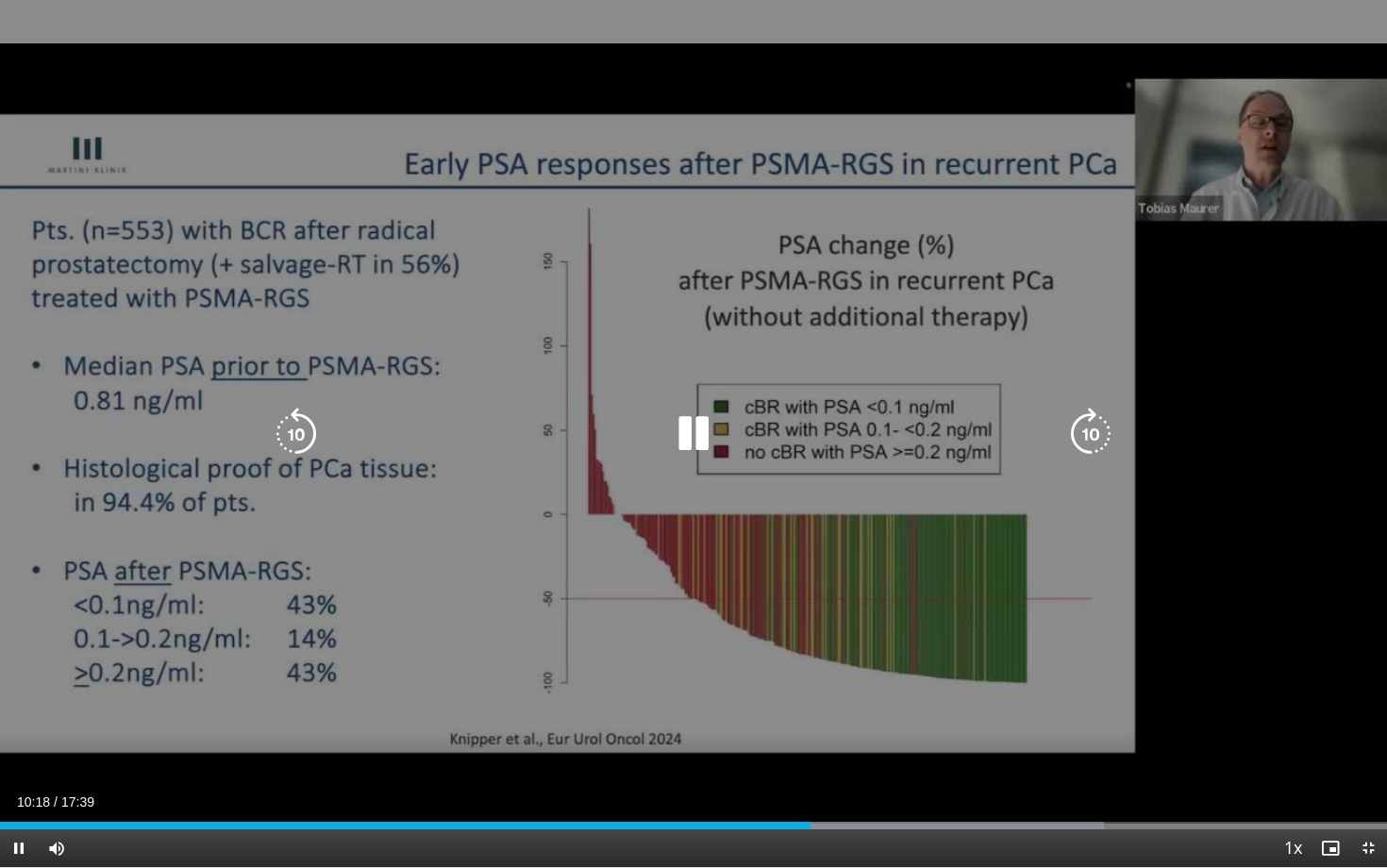 click on "10 seconds
Tap to unmute" at bounding box center [694, 433] 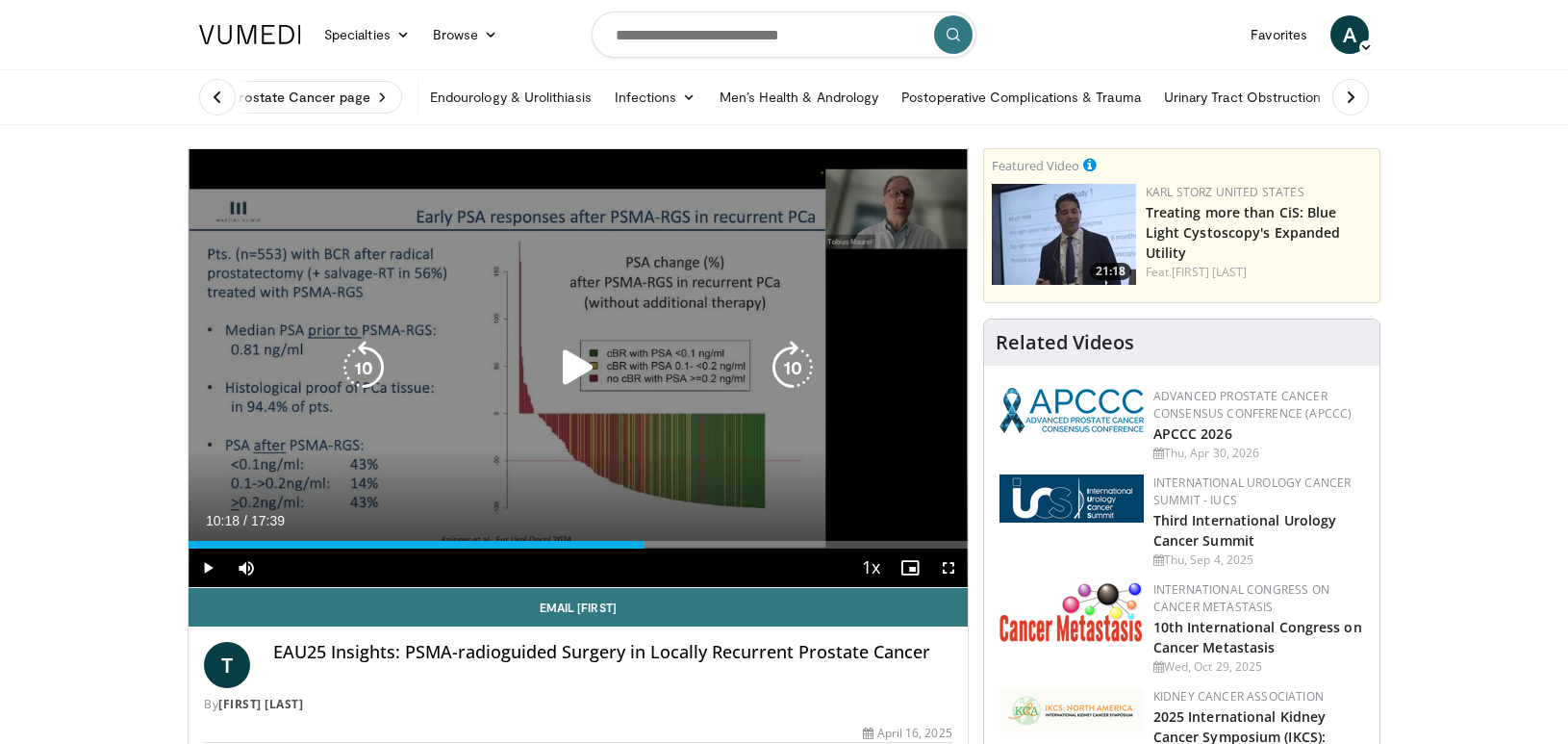 click at bounding box center [578, 368] 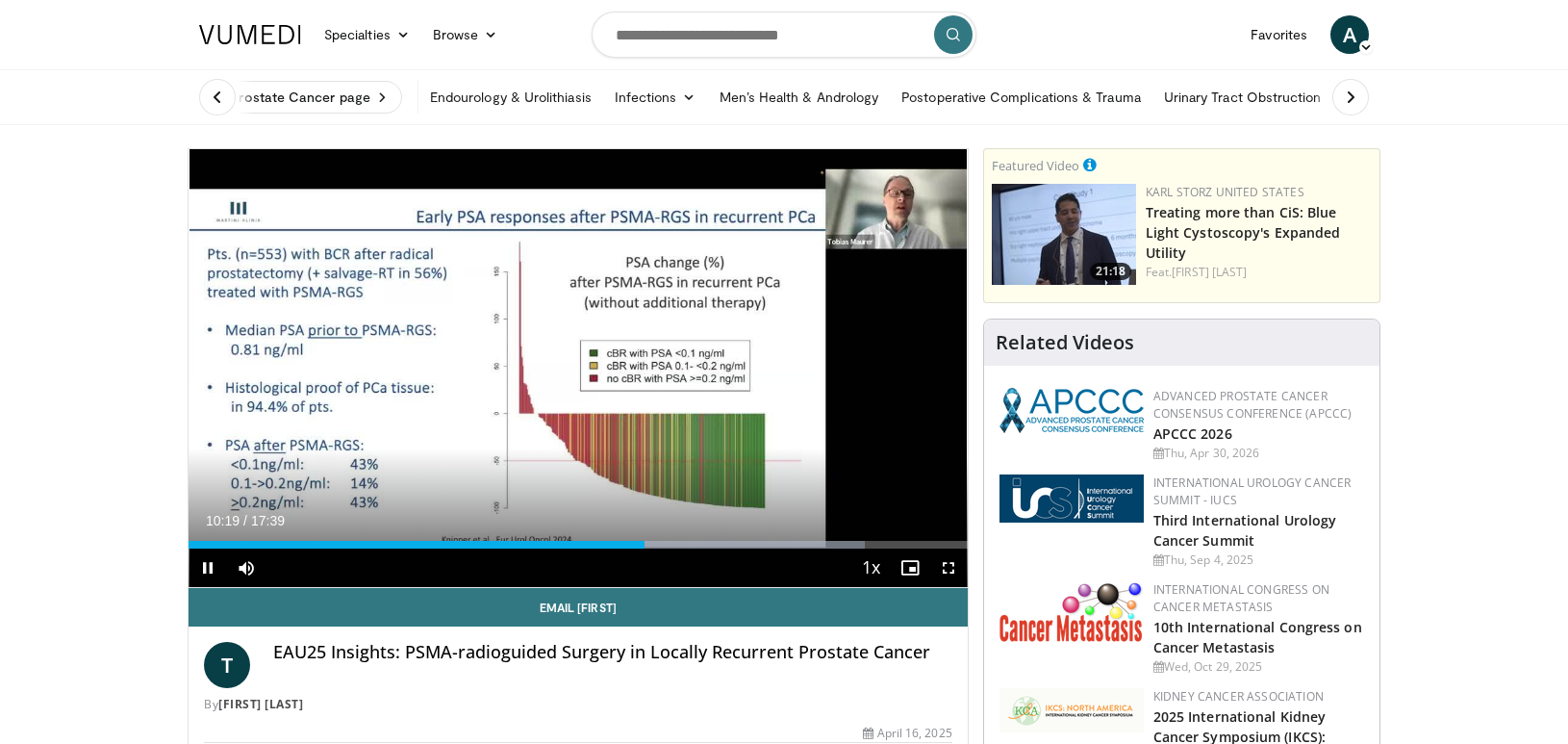 click at bounding box center [948, 568] 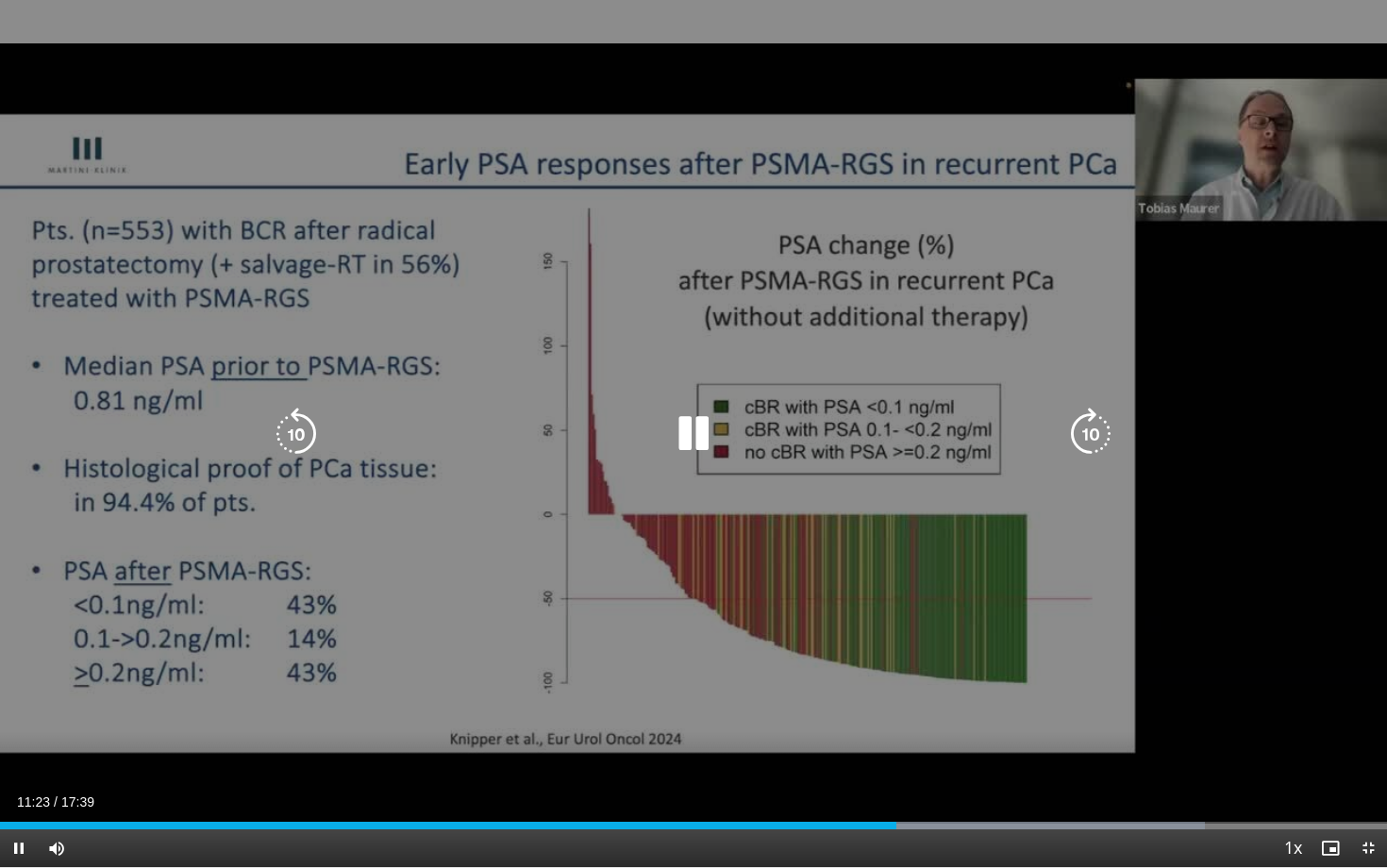click at bounding box center (694, 434) 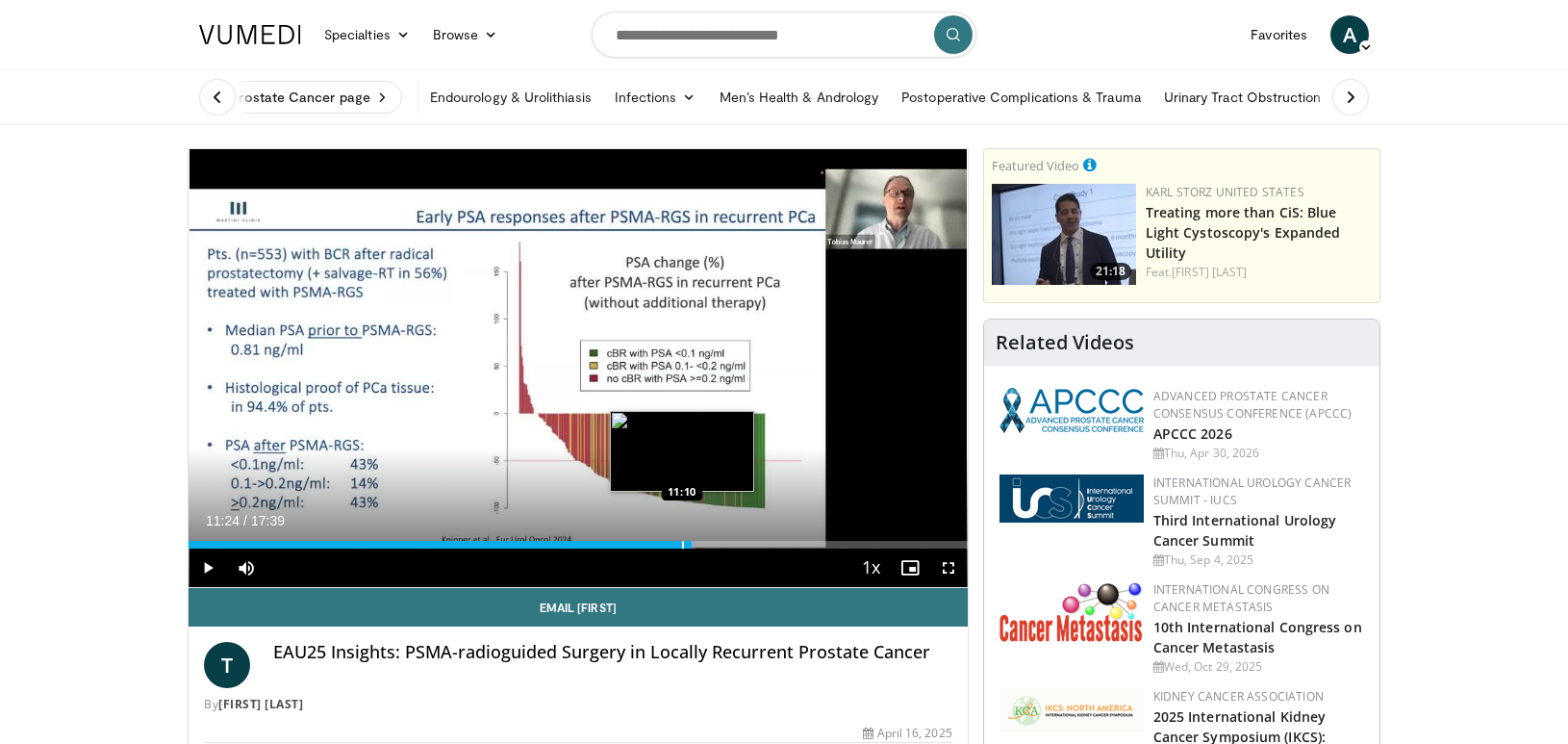 click at bounding box center [683, 545] 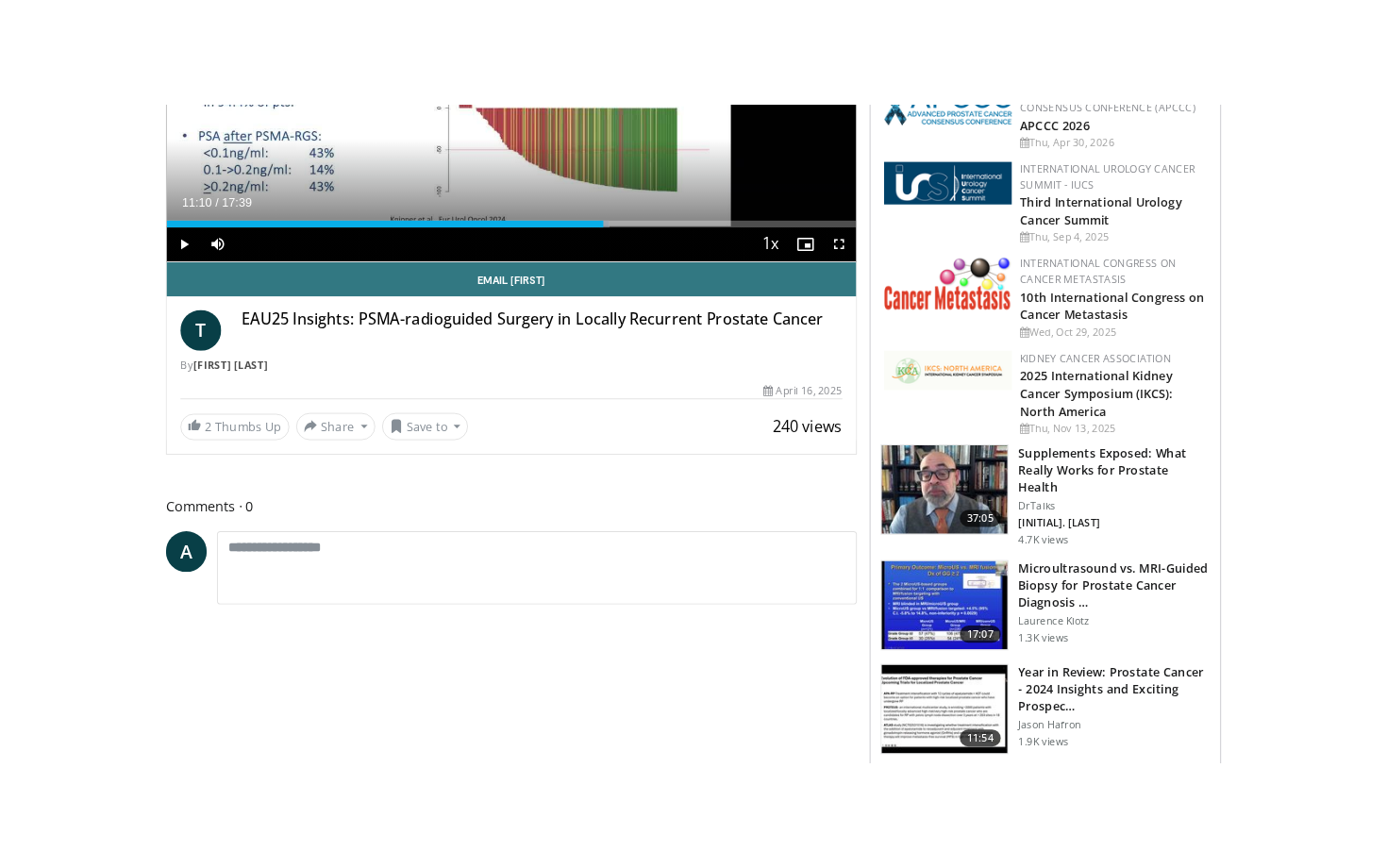 scroll, scrollTop: 62, scrollLeft: 0, axis: vertical 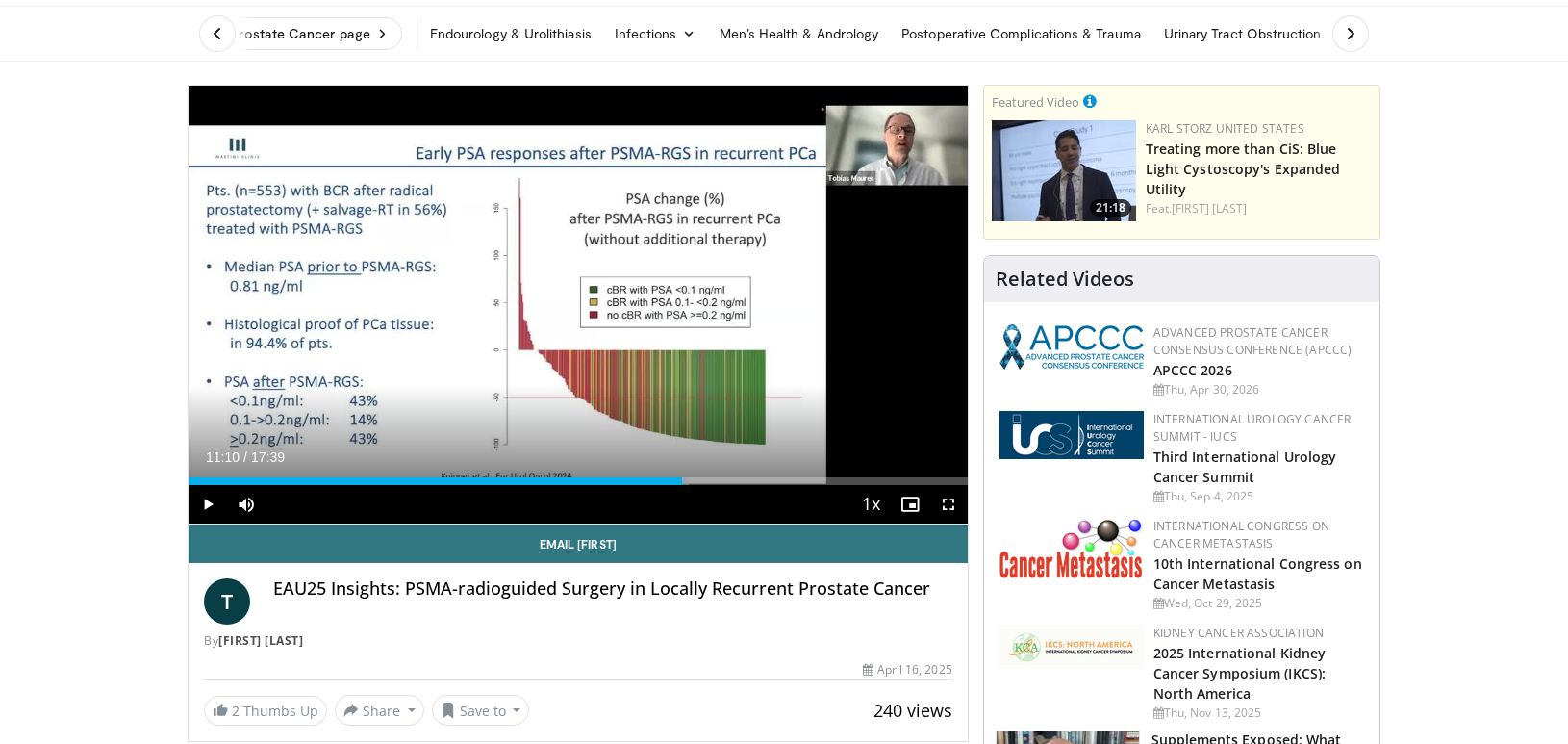 click at bounding box center (948, 504) 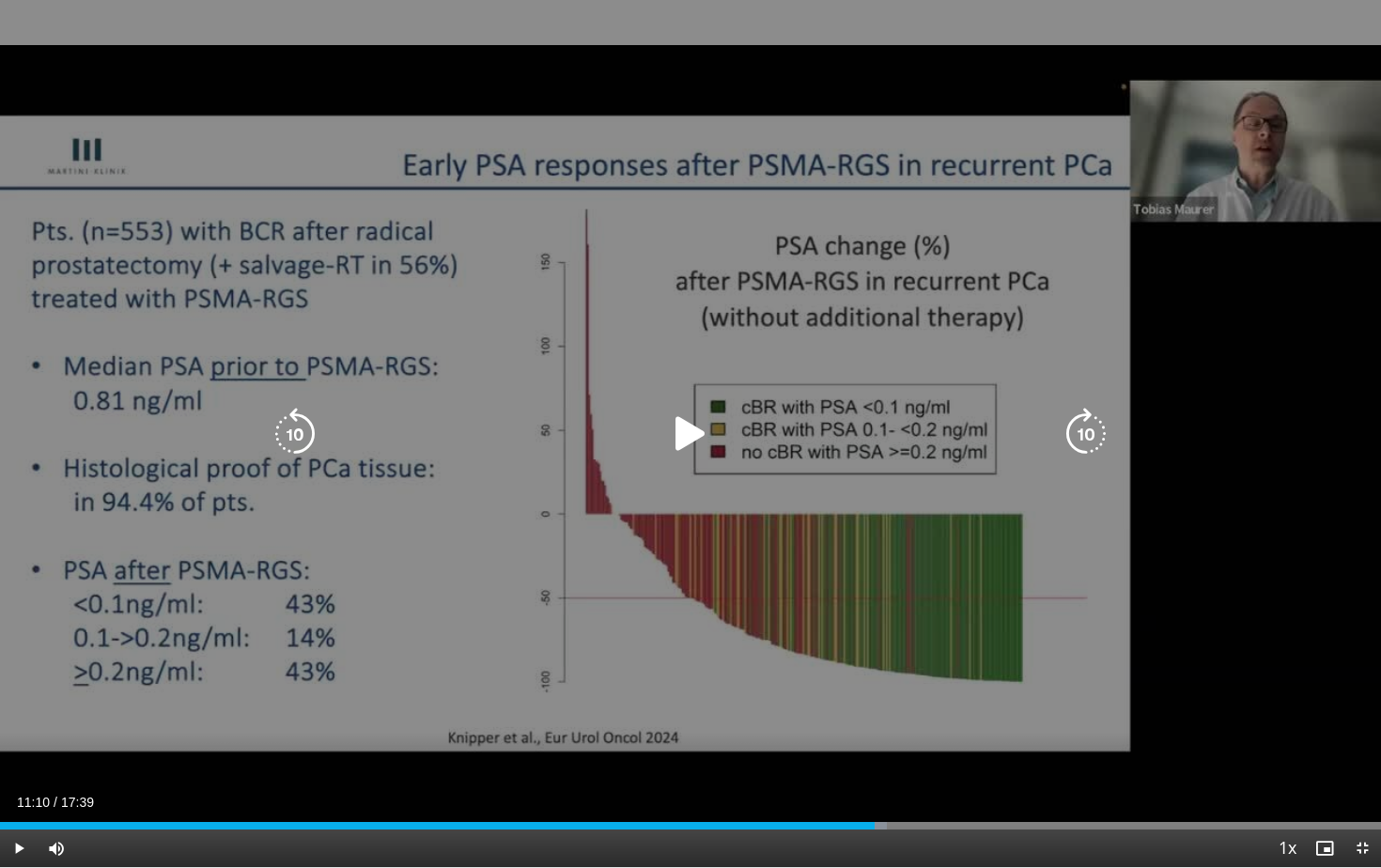 click on "10 seconds
Tap to unmute" at bounding box center [690, 433] 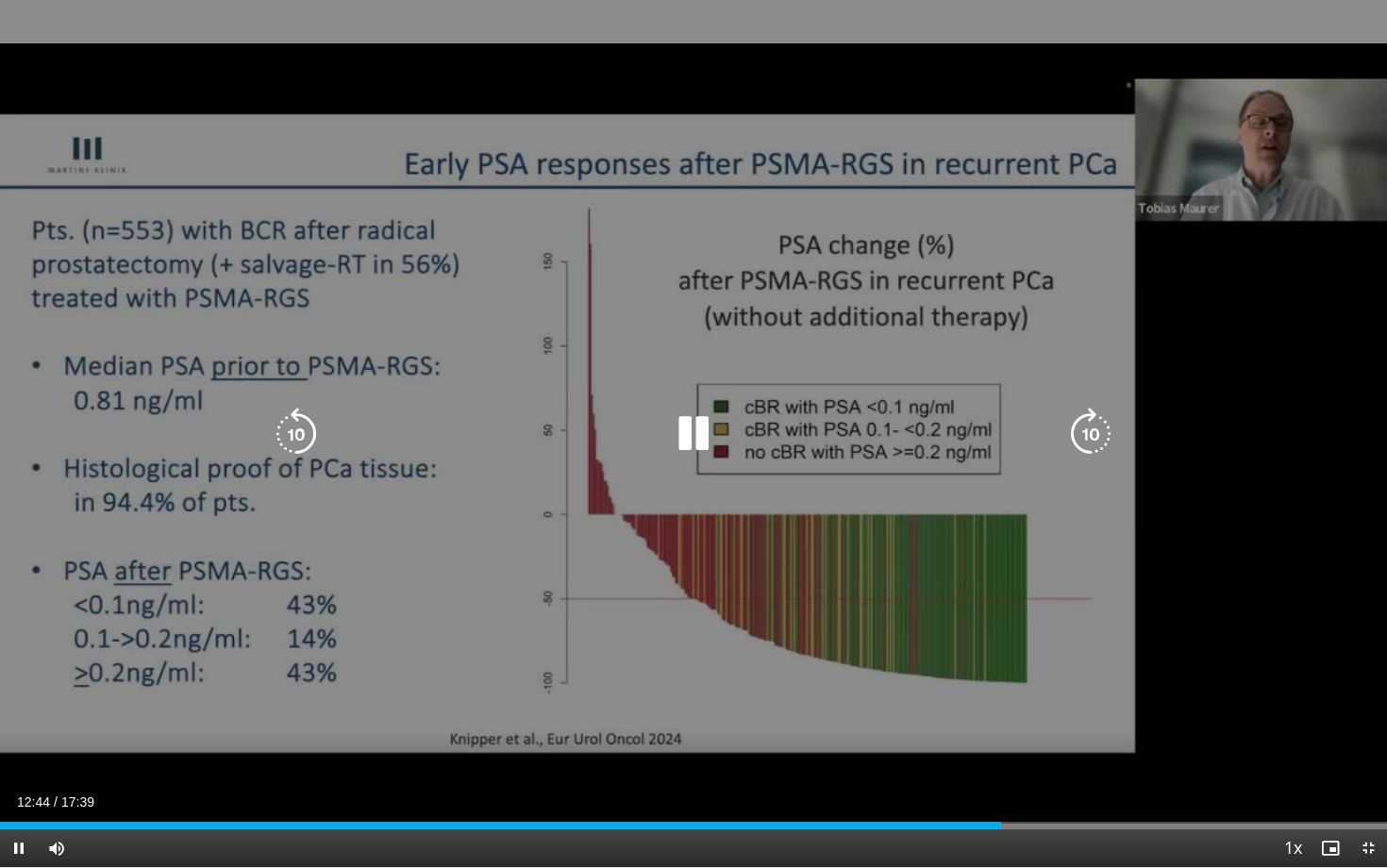 click on "10 seconds
Tap to unmute" at bounding box center [694, 433] 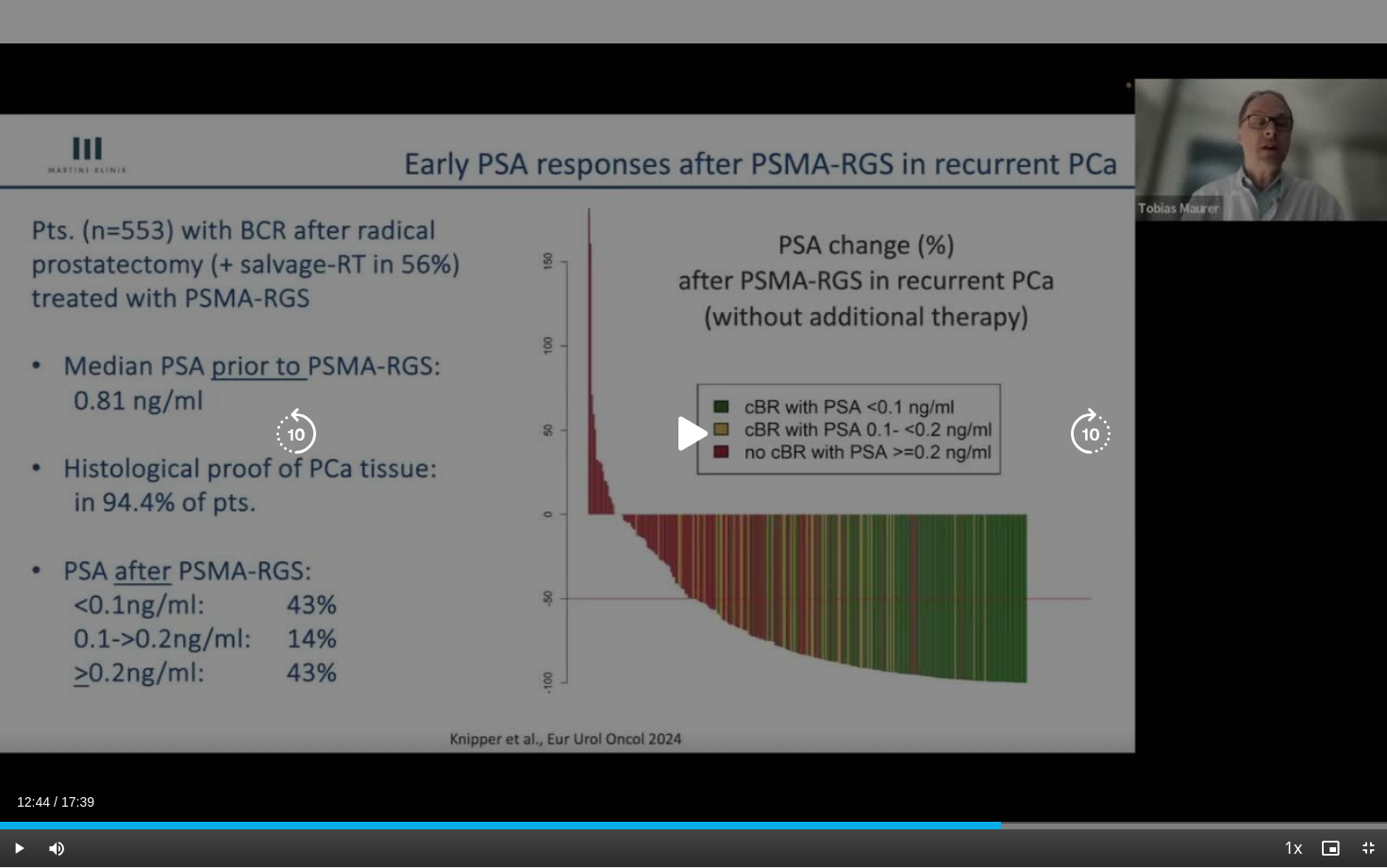 click on "10 seconds
Tap to unmute" at bounding box center (694, 433) 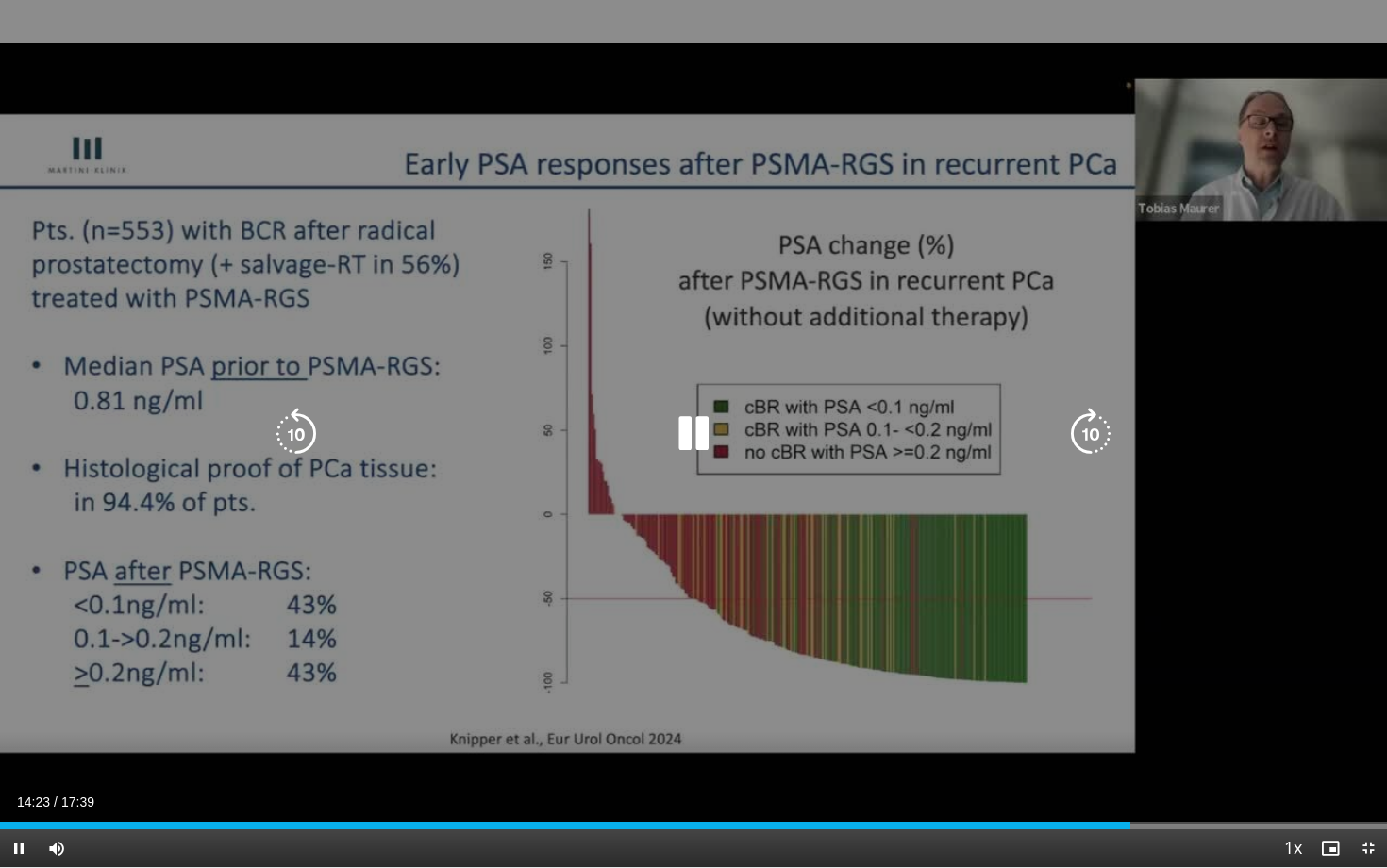 click on "10 seconds
Tap to unmute" at bounding box center [694, 433] 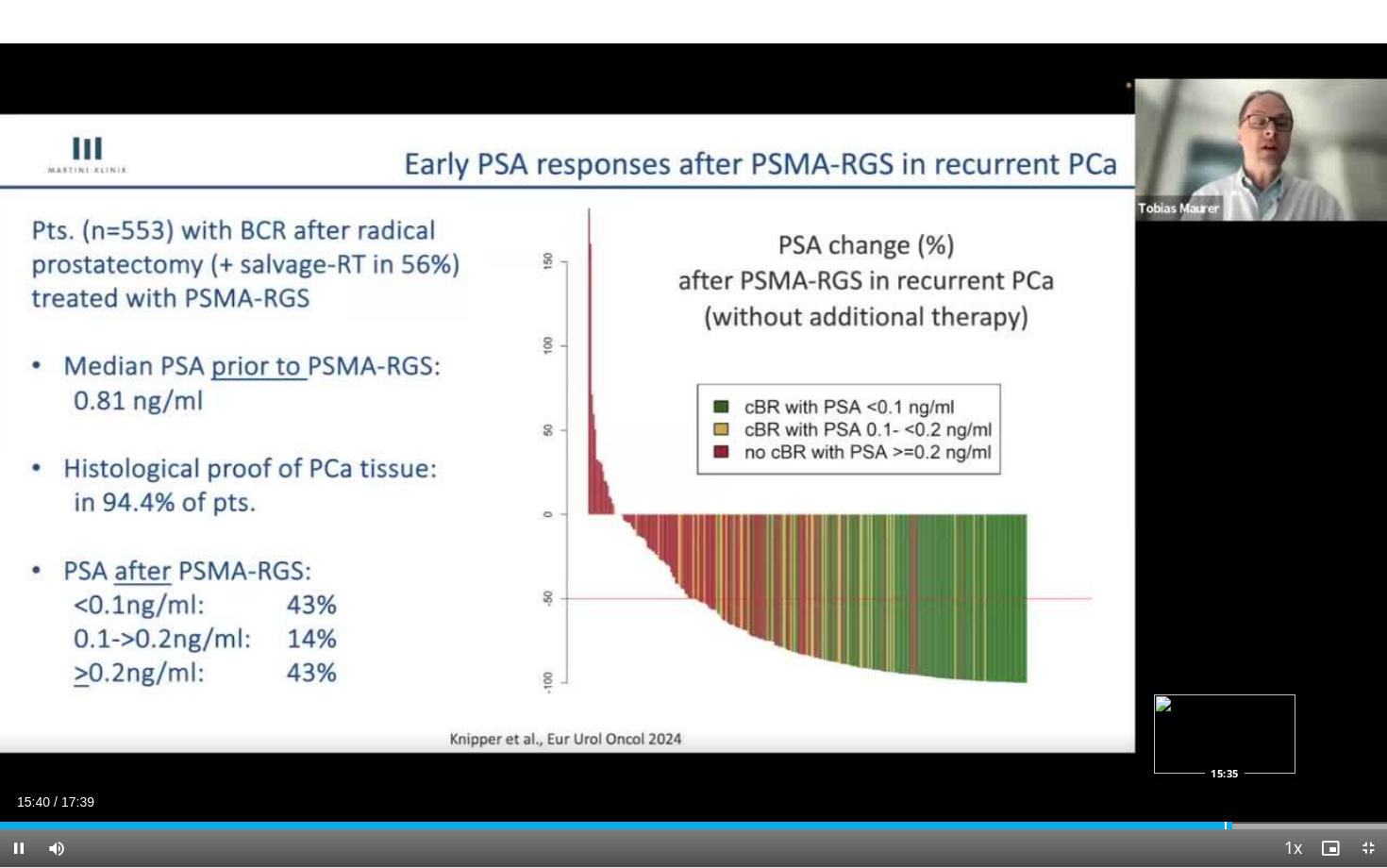 click at bounding box center (1226, 826) 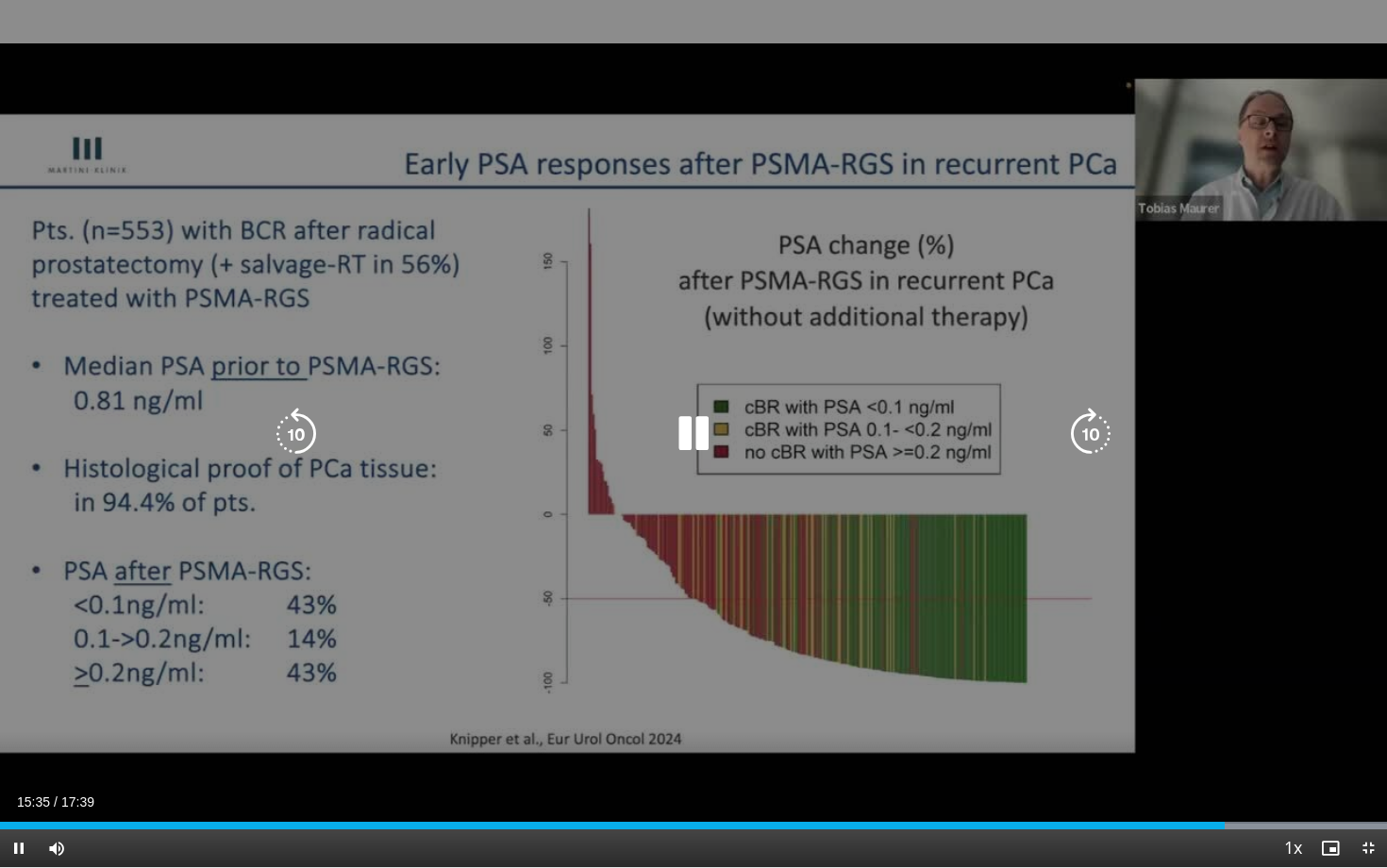 click on "10 seconds
Tap to unmute" at bounding box center [694, 433] 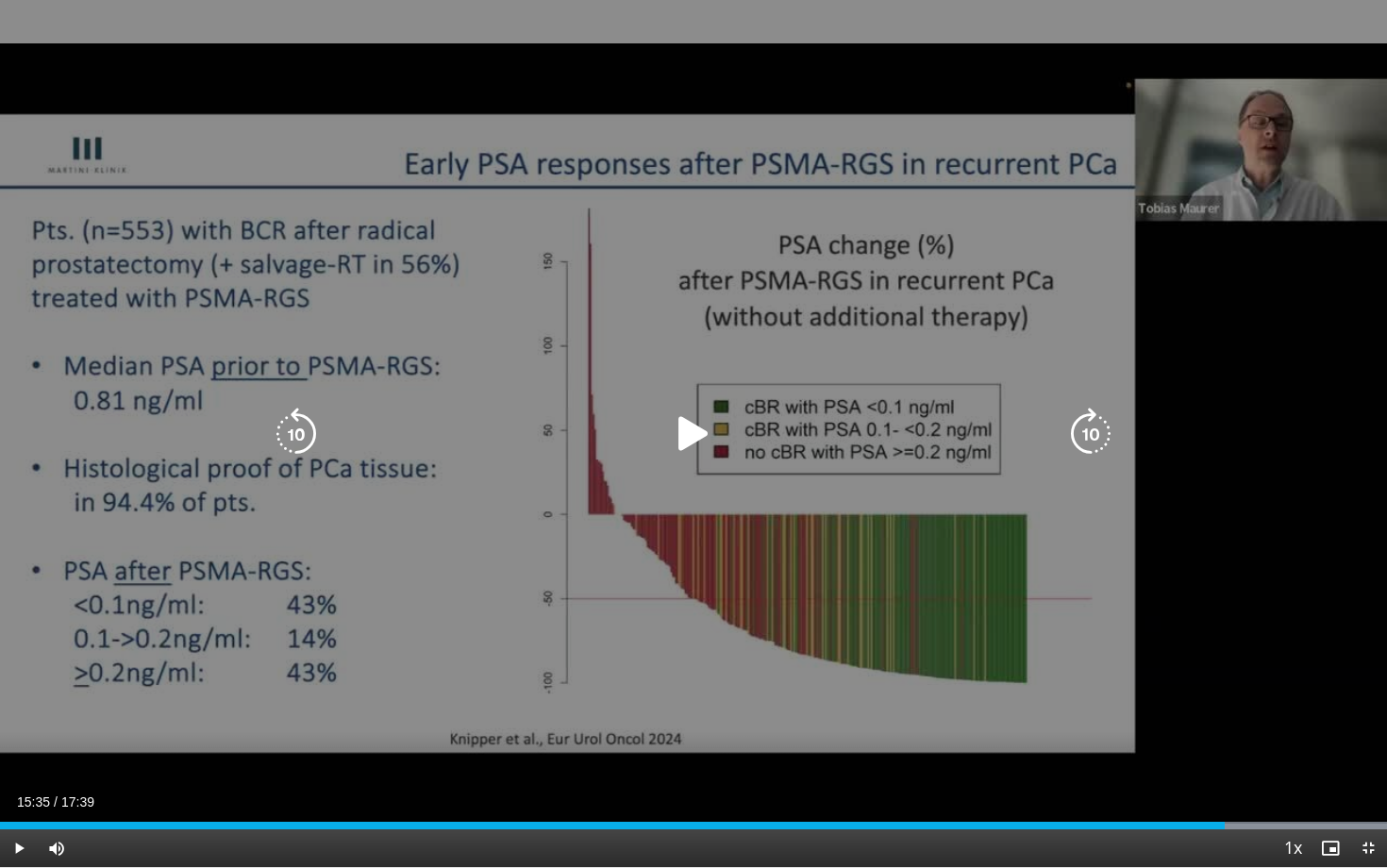 click at bounding box center [694, 434] 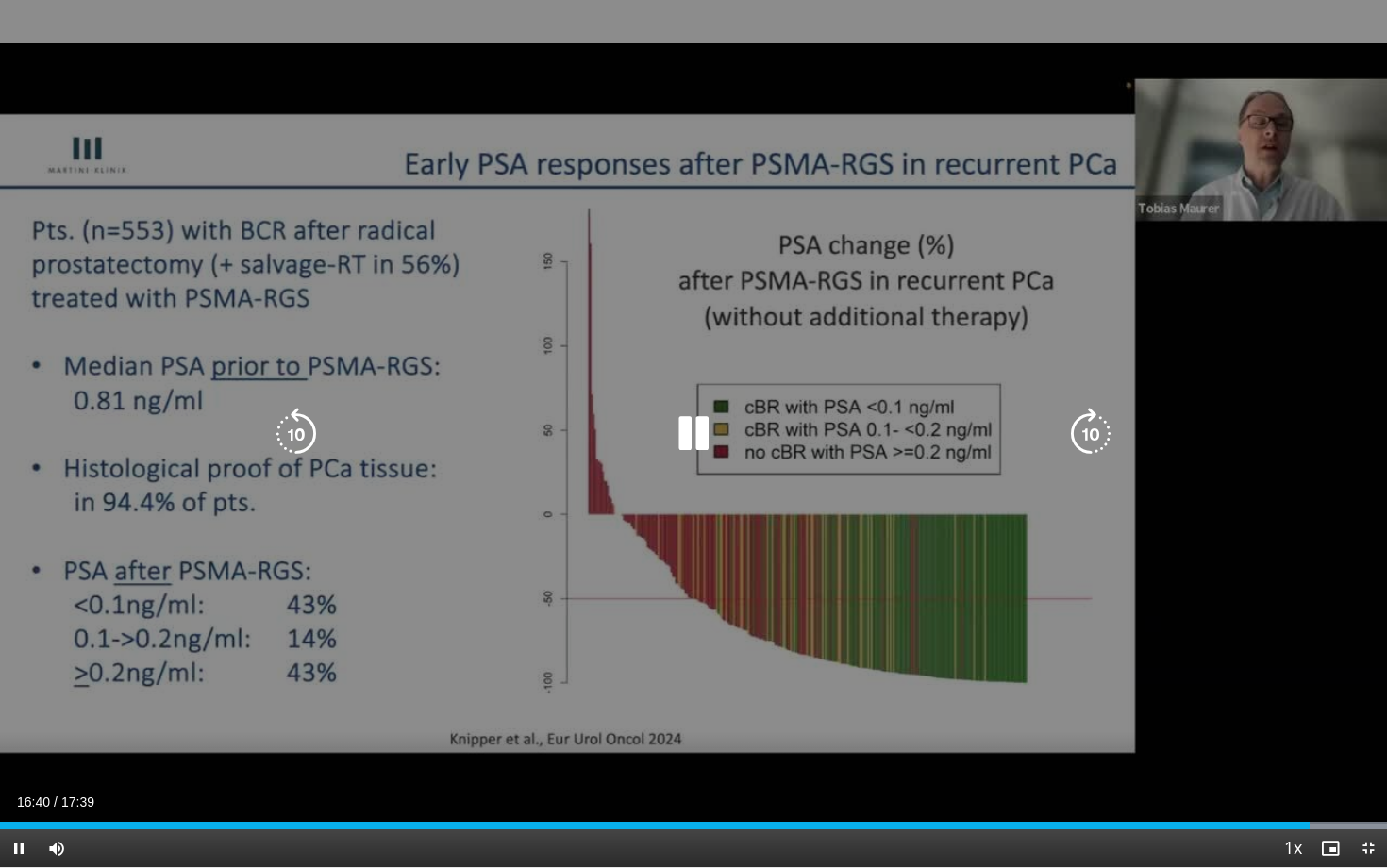 click on "10 seconds
Tap to unmute" at bounding box center [694, 433] 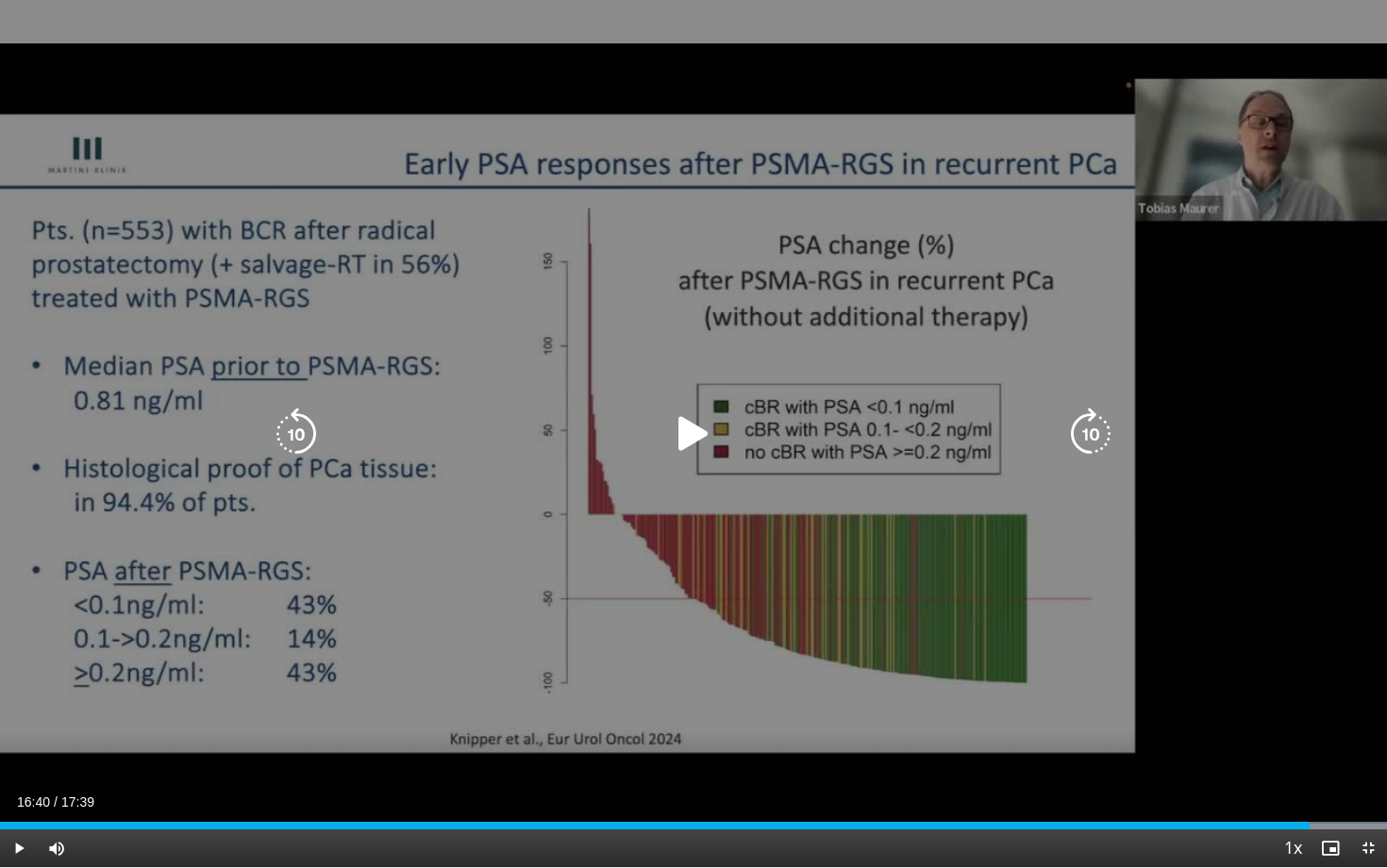 click at bounding box center (694, 434) 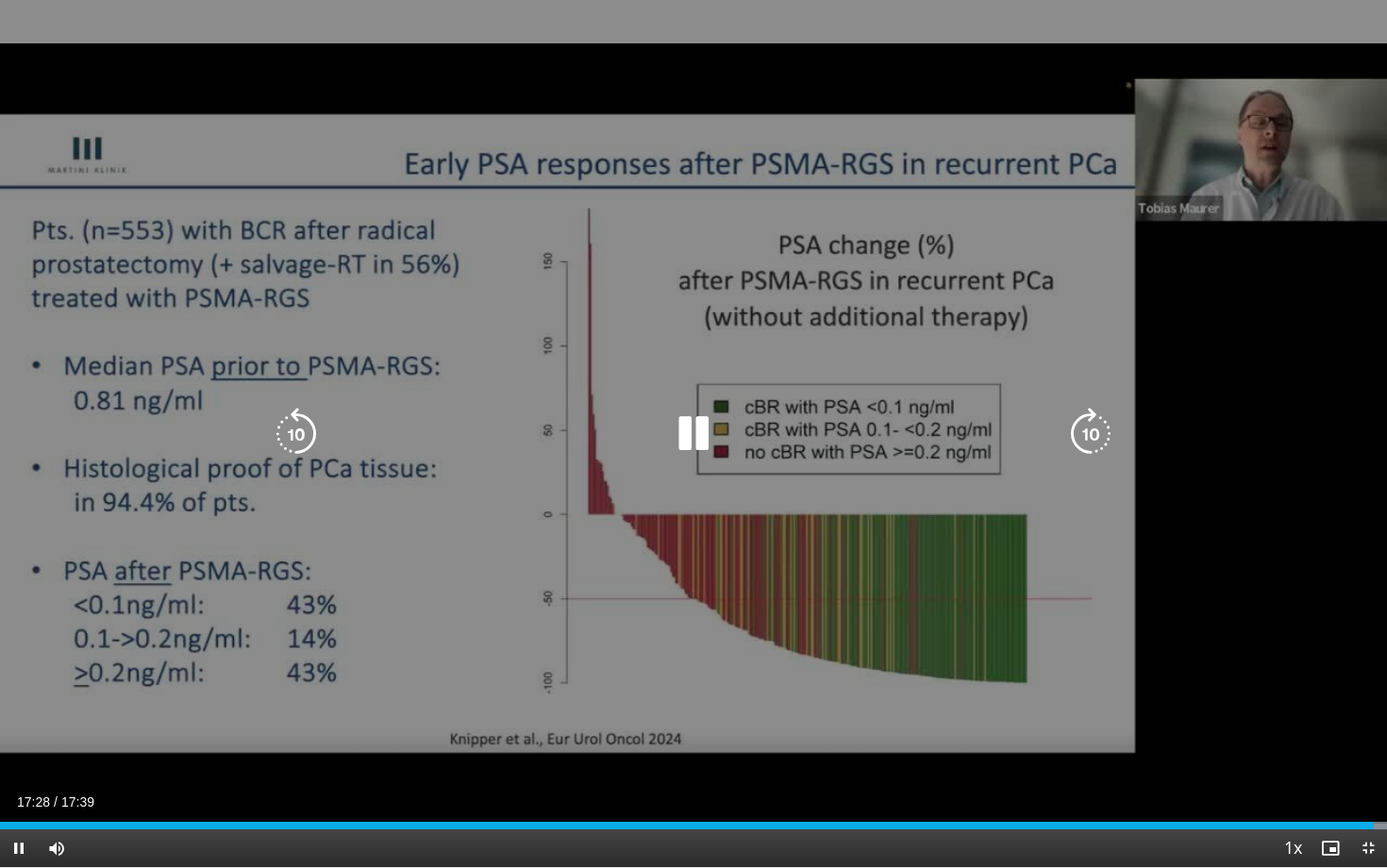 click on "10 seconds
Tap to unmute" at bounding box center [694, 433] 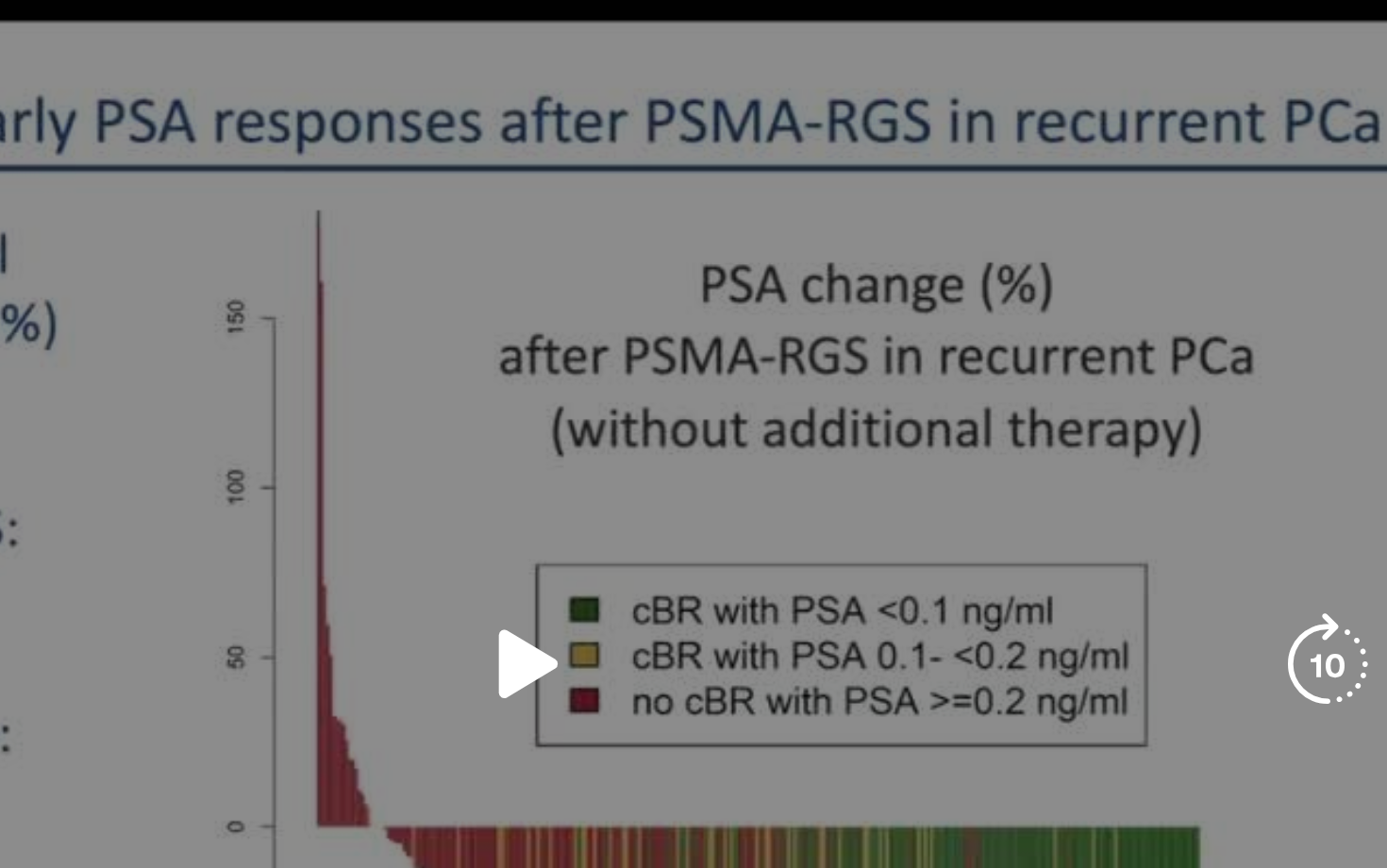 click on "10 seconds
Tap to unmute" at bounding box center (694, 433) 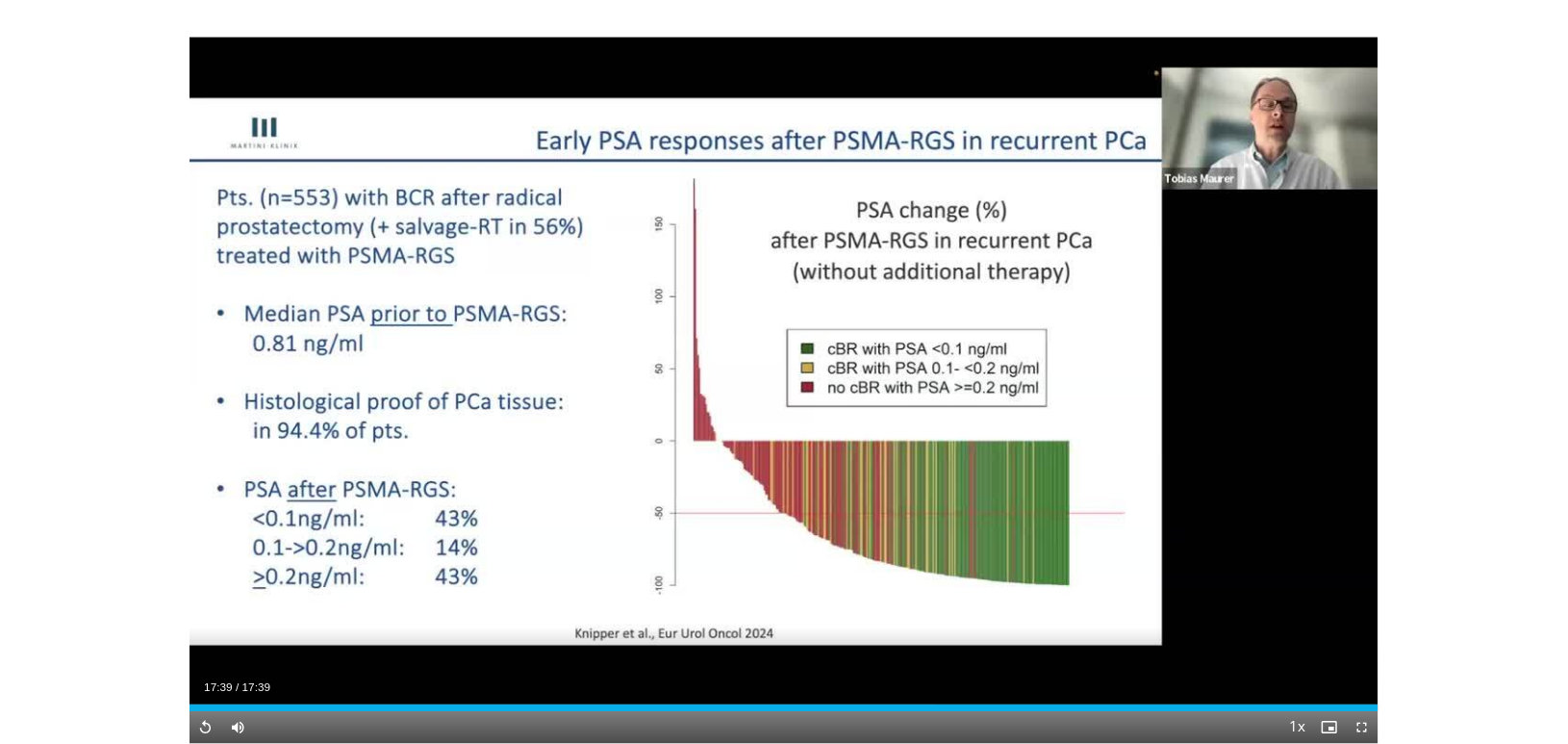 scroll, scrollTop: 64, scrollLeft: 0, axis: vertical 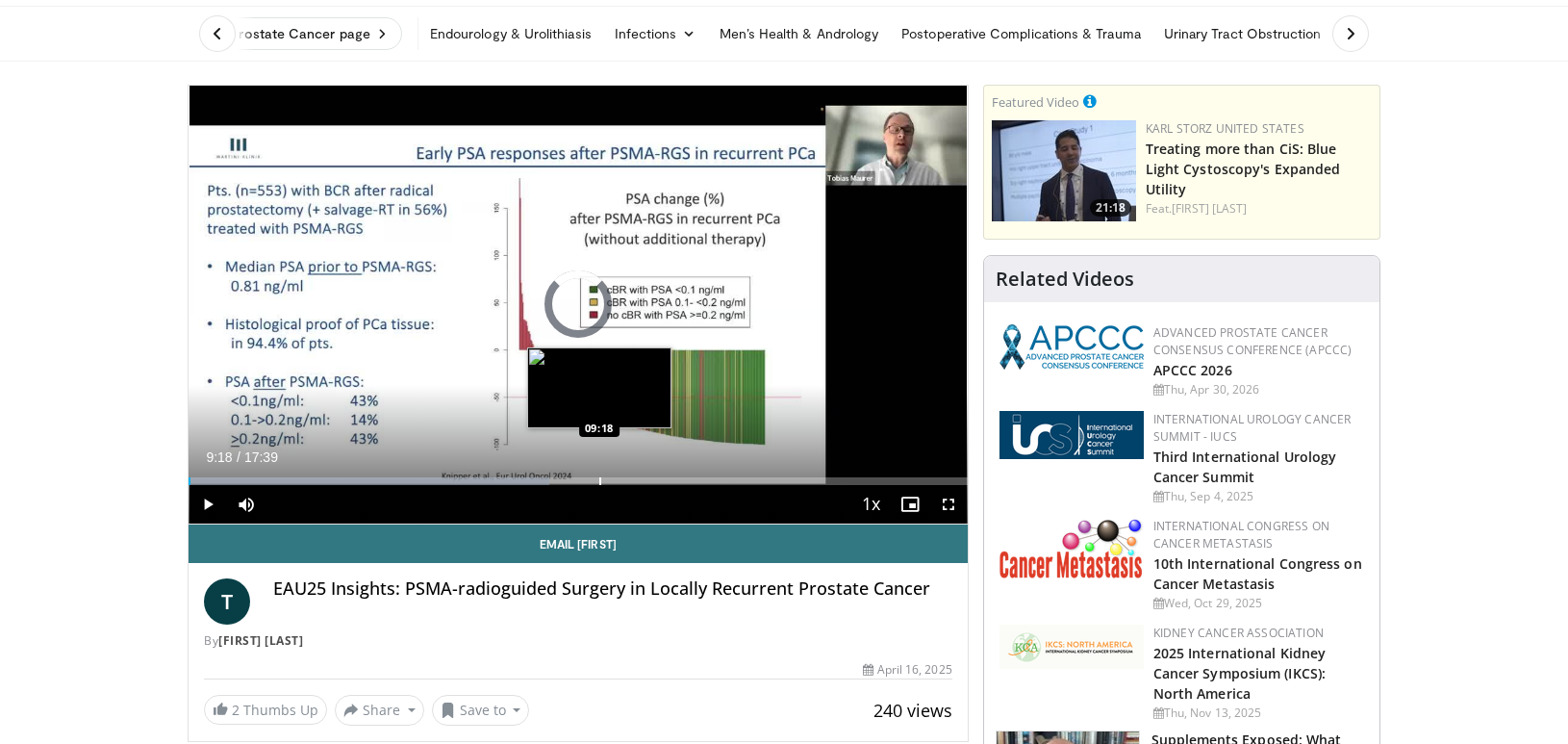 click at bounding box center [600, 481] 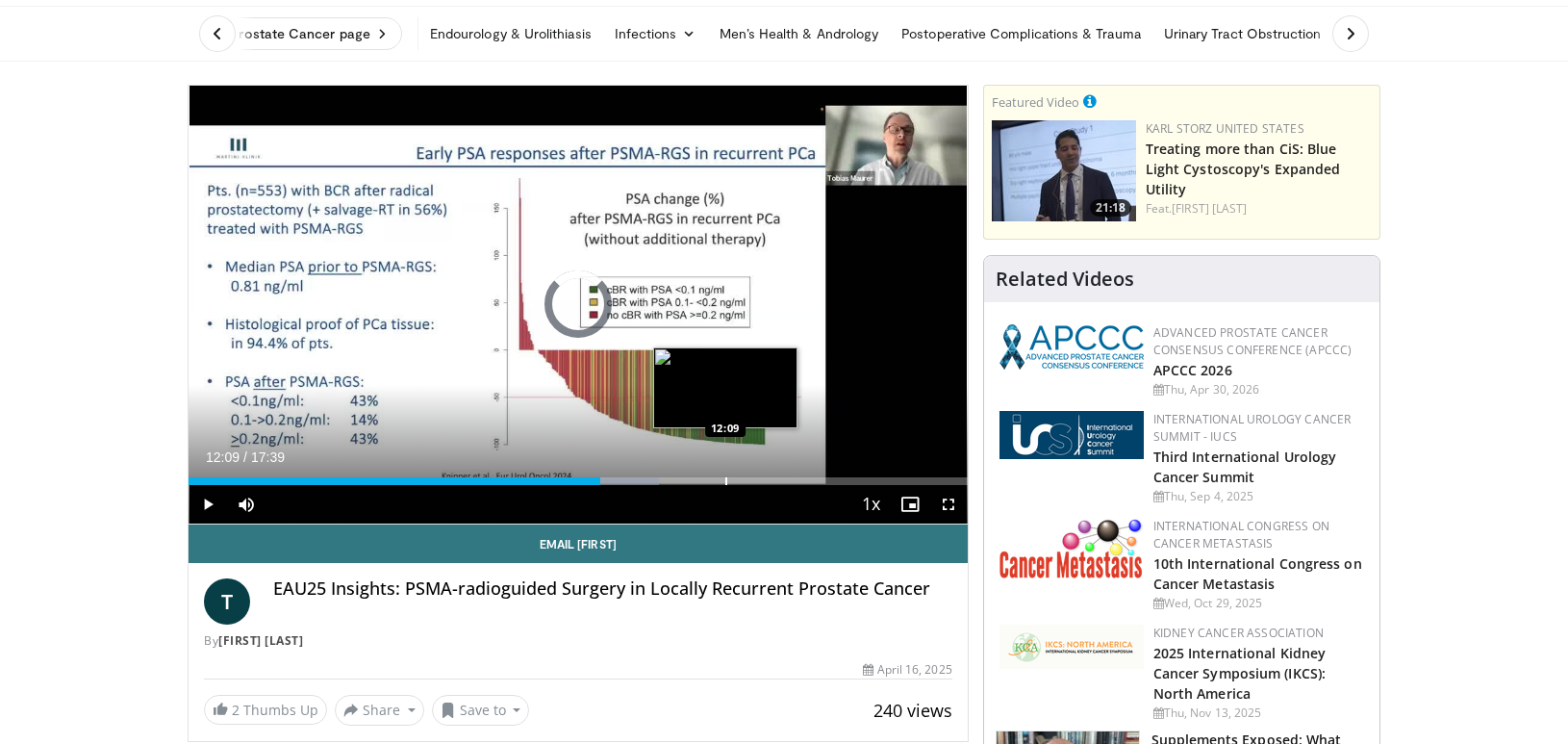 click on "Loaded :  60.43% 12:09 12:09" at bounding box center [578, 475] 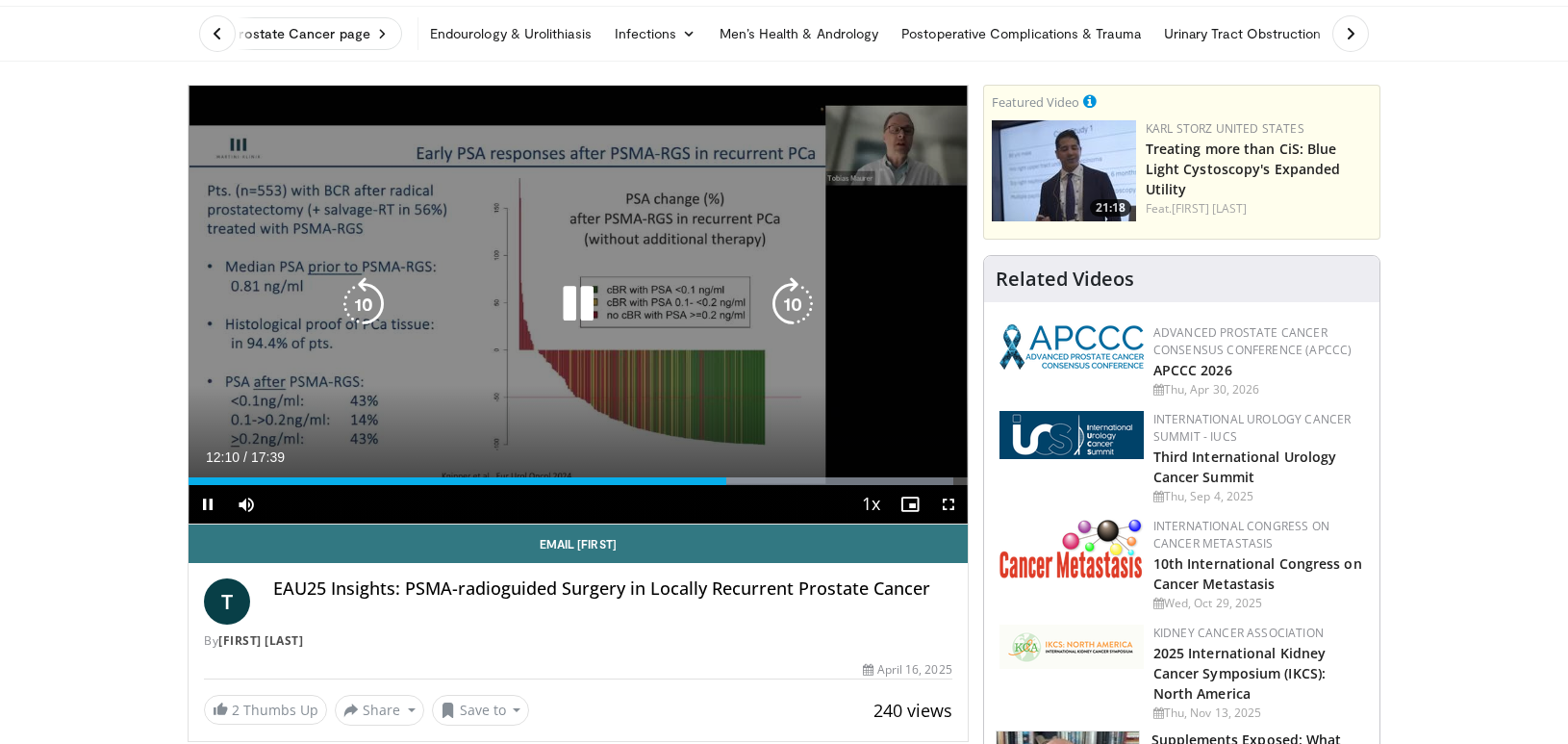 click at bounding box center [578, 304] 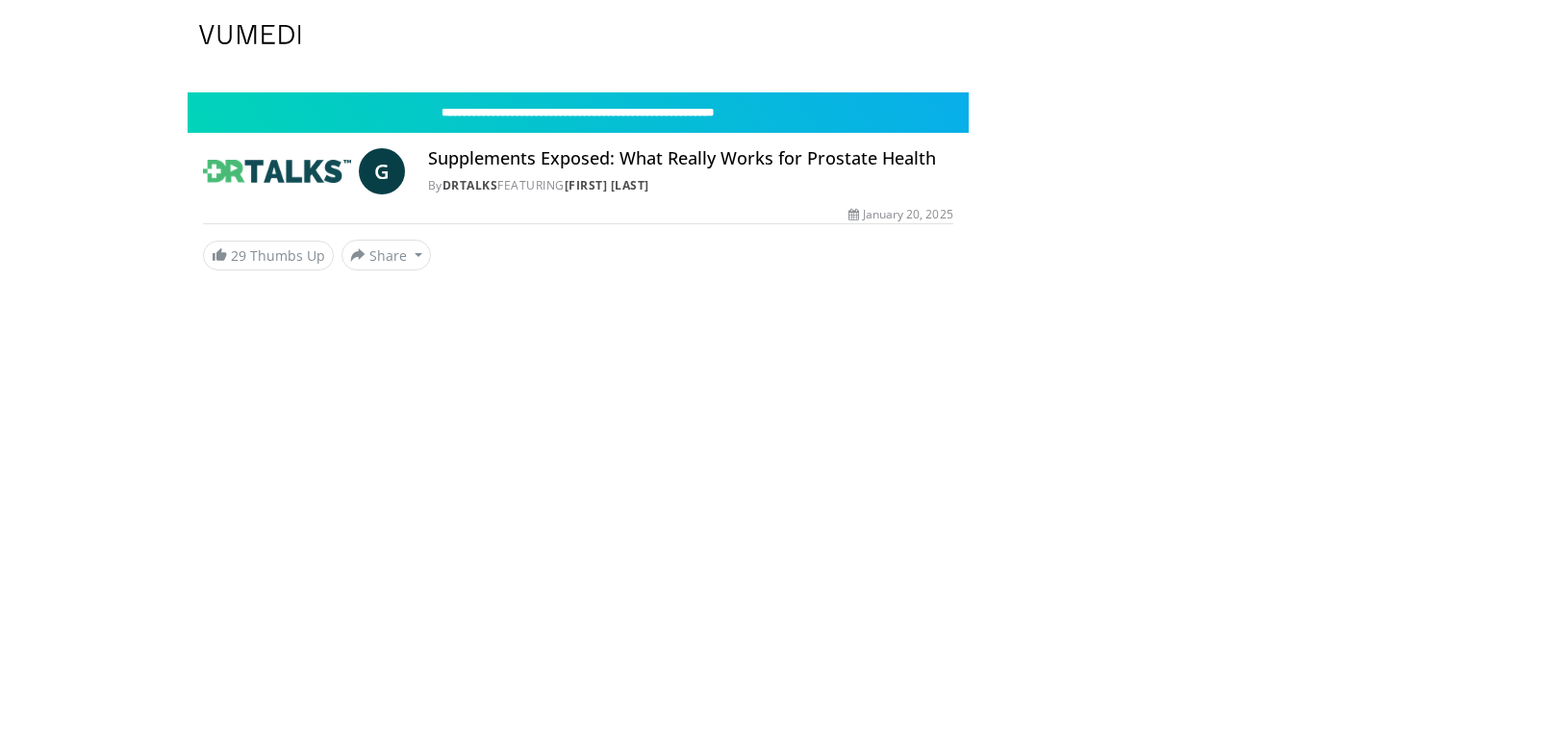 scroll, scrollTop: 0, scrollLeft: 0, axis: both 